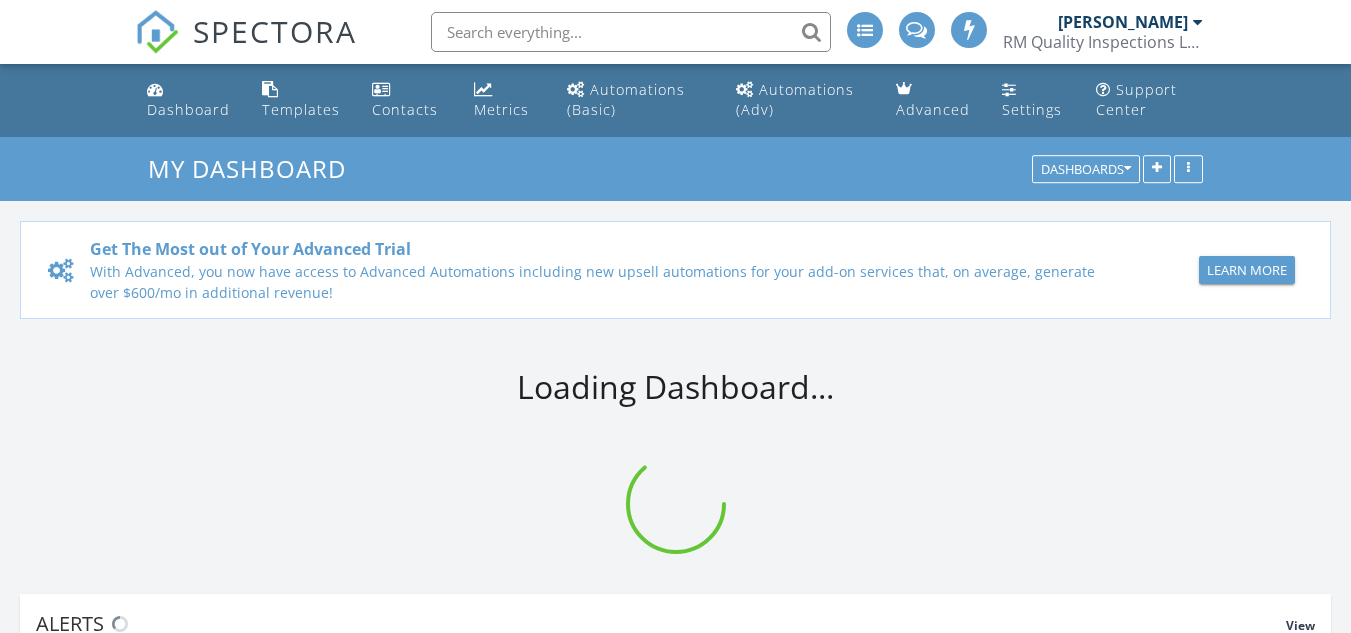scroll, scrollTop: 0, scrollLeft: 0, axis: both 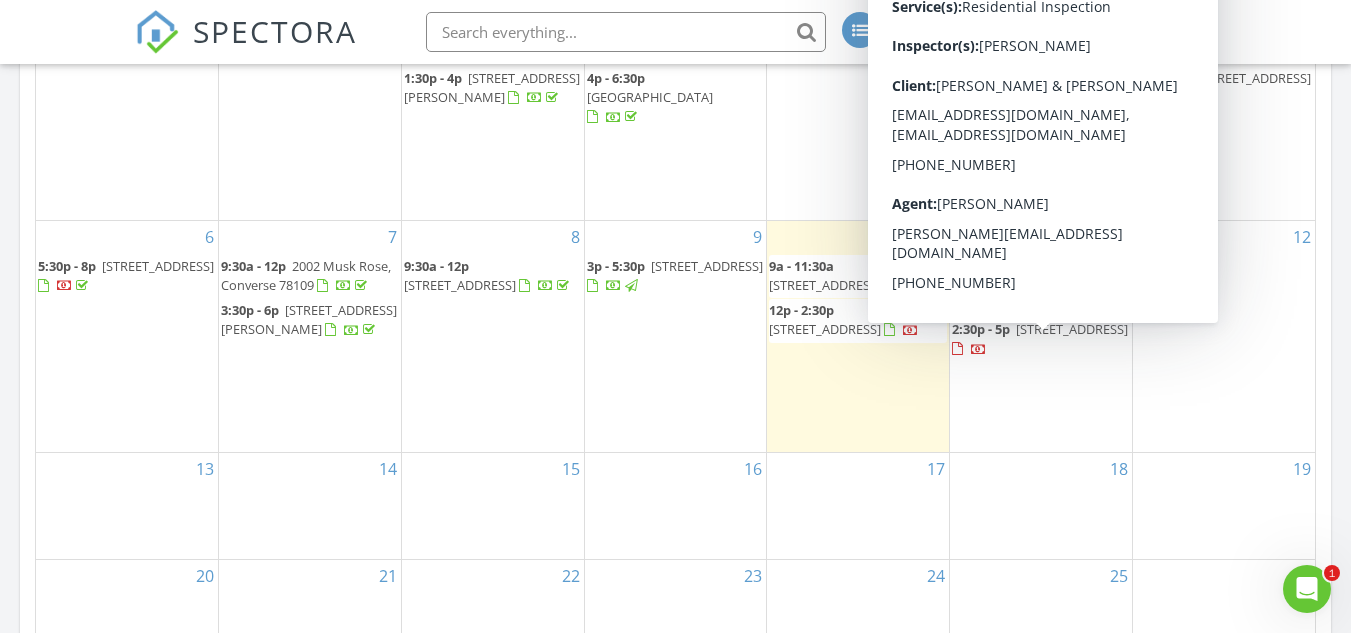 click on "6807 Raintree Forest, San Antonio 78233" at bounding box center [1072, 329] 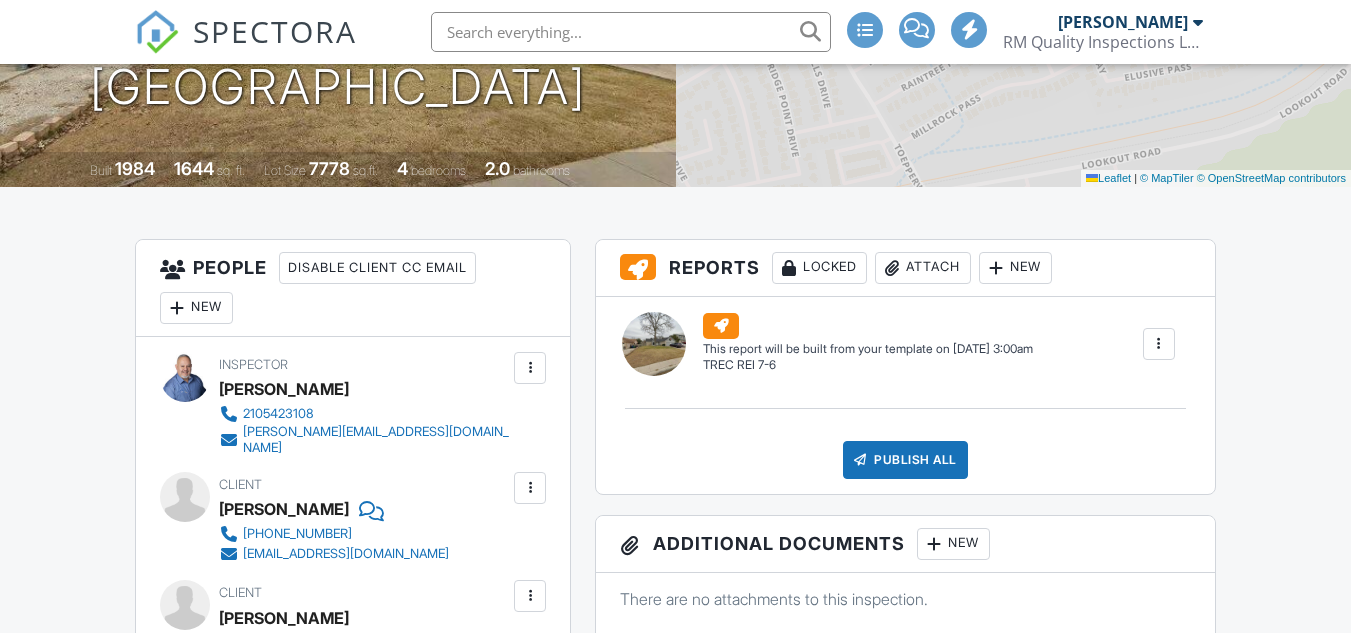 scroll, scrollTop: 400, scrollLeft: 0, axis: vertical 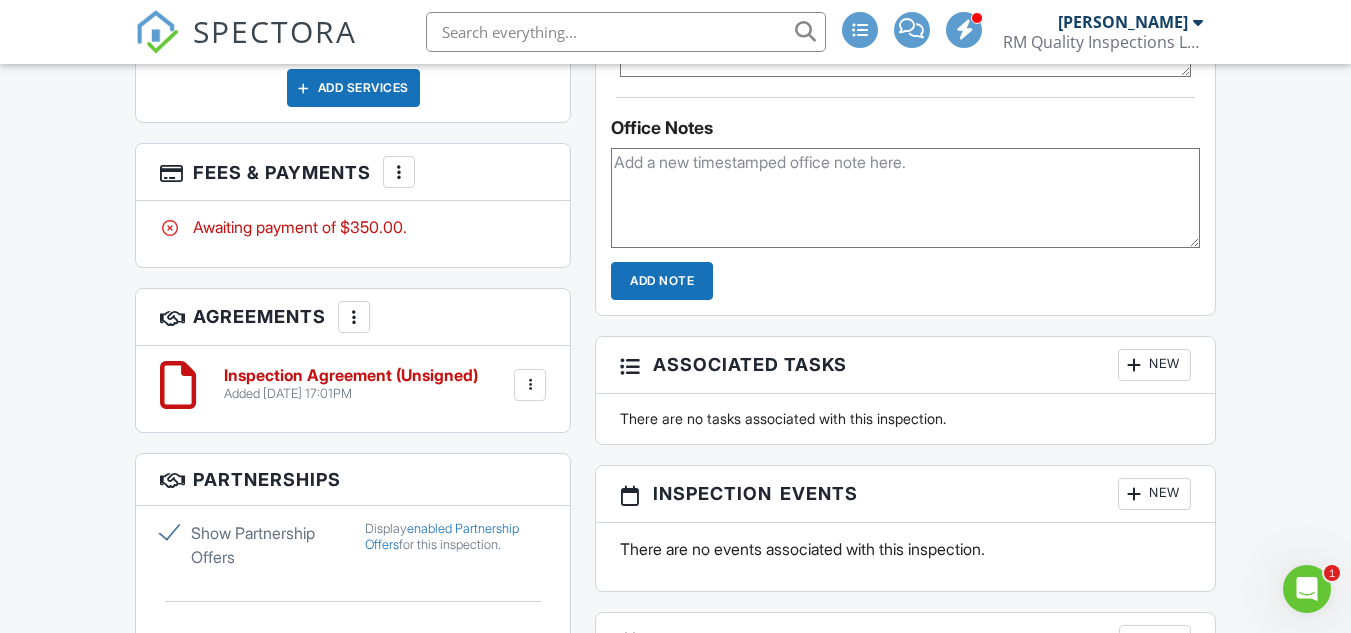 click at bounding box center [399, 172] 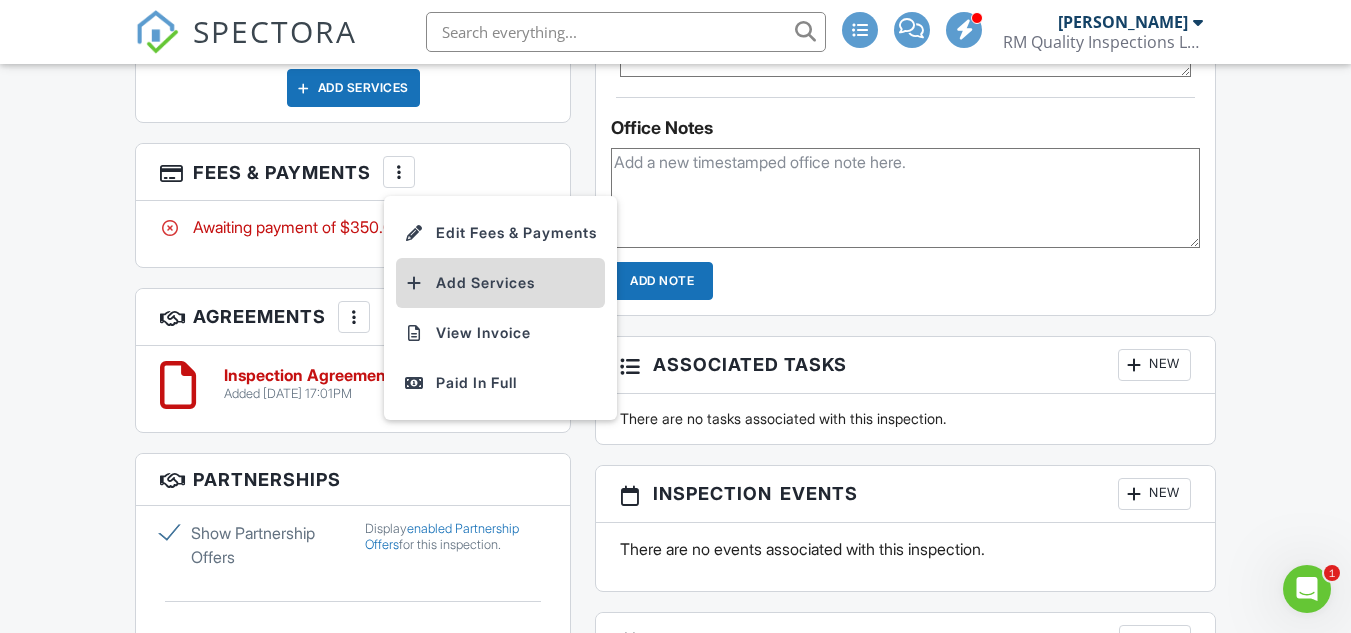 click on "Add Services" at bounding box center (500, 283) 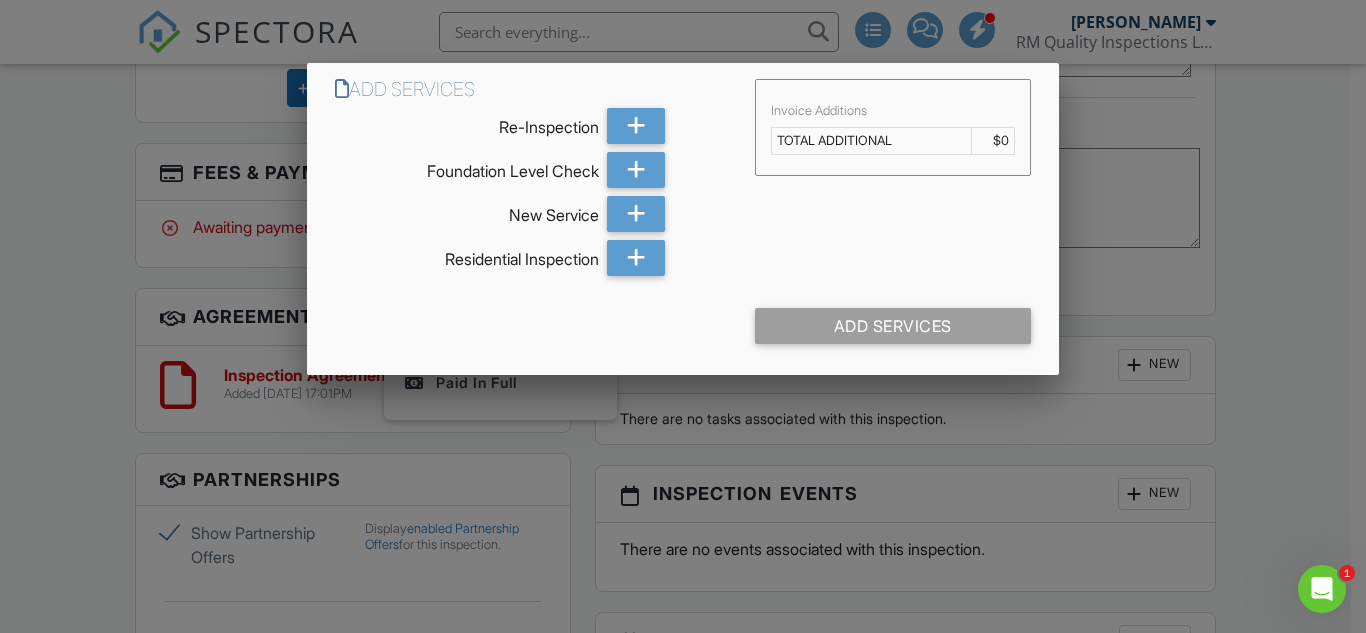 click at bounding box center [683, 295] 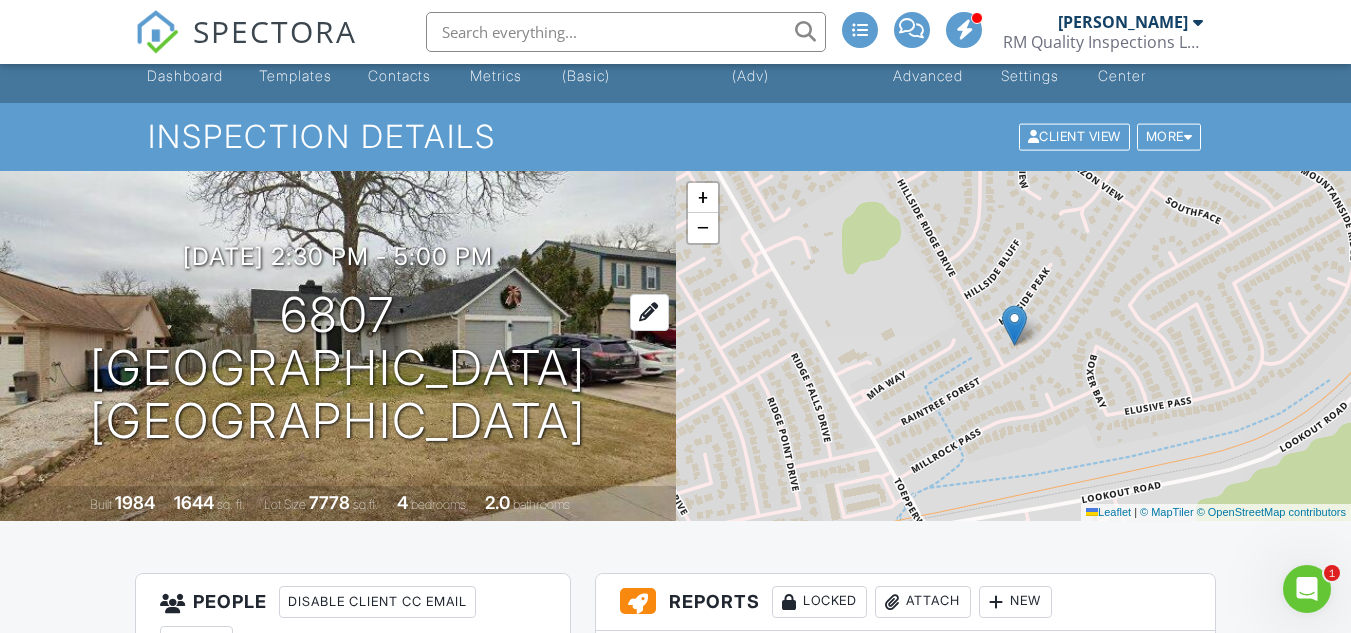 scroll, scrollTop: 0, scrollLeft: 0, axis: both 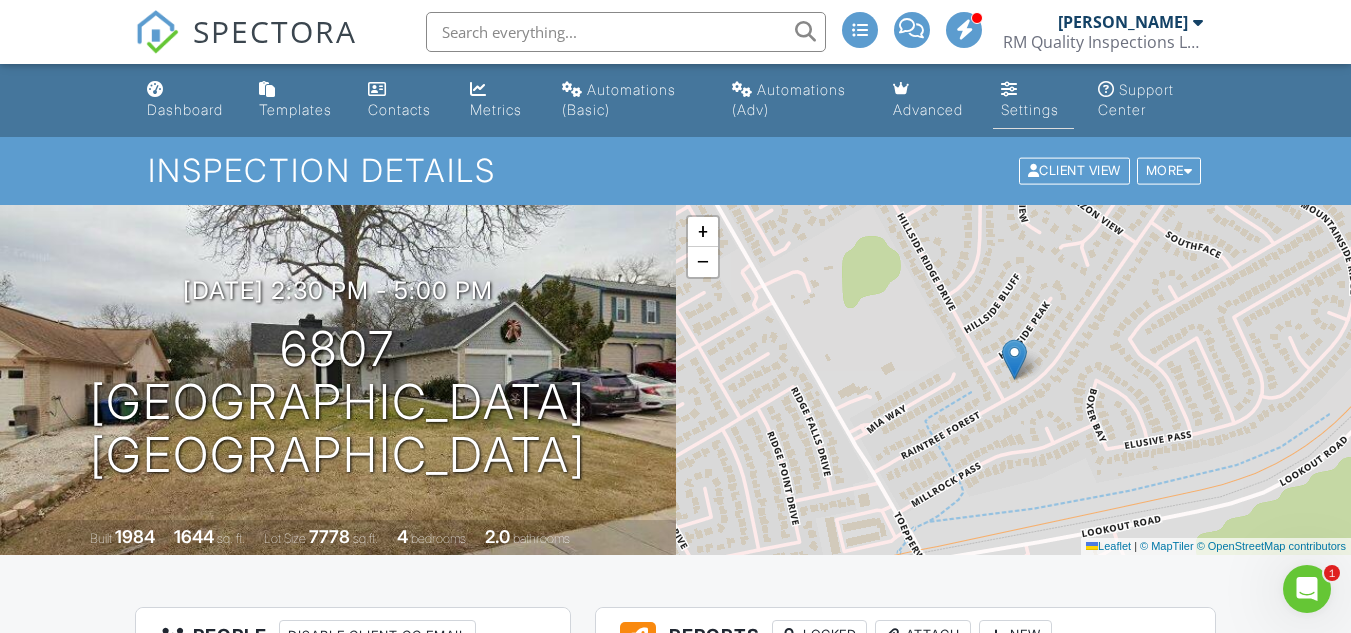 click on "Settings" at bounding box center [1030, 109] 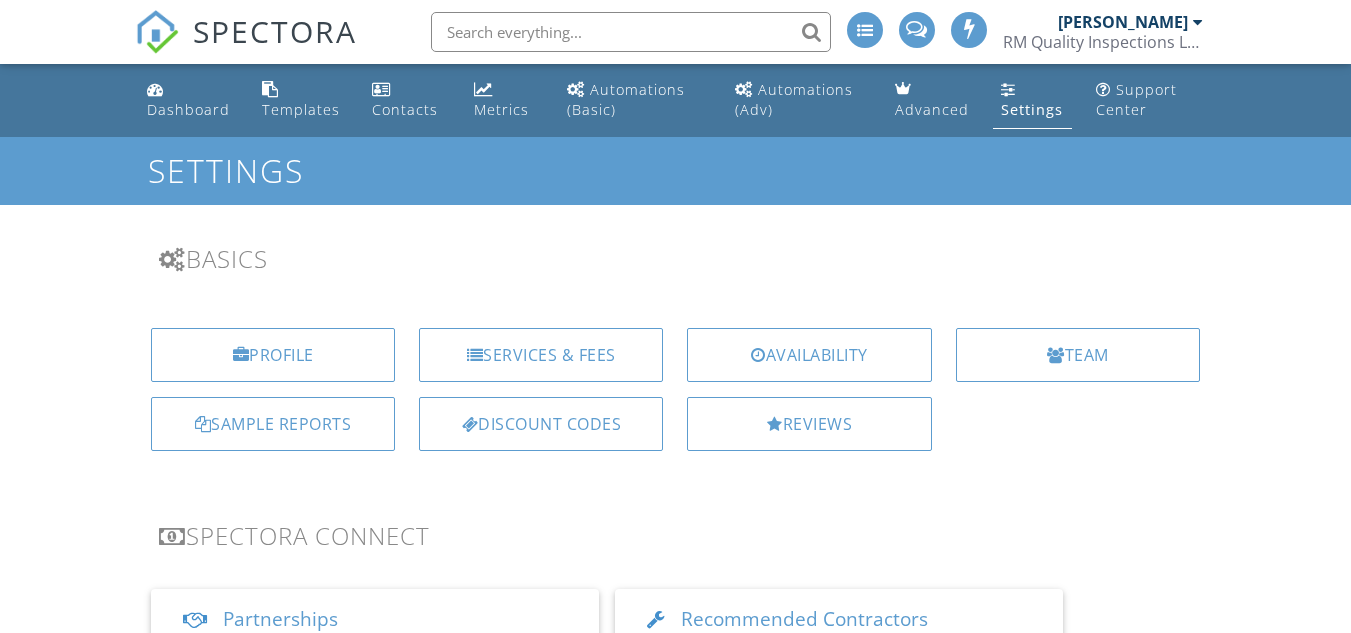 scroll, scrollTop: 200, scrollLeft: 0, axis: vertical 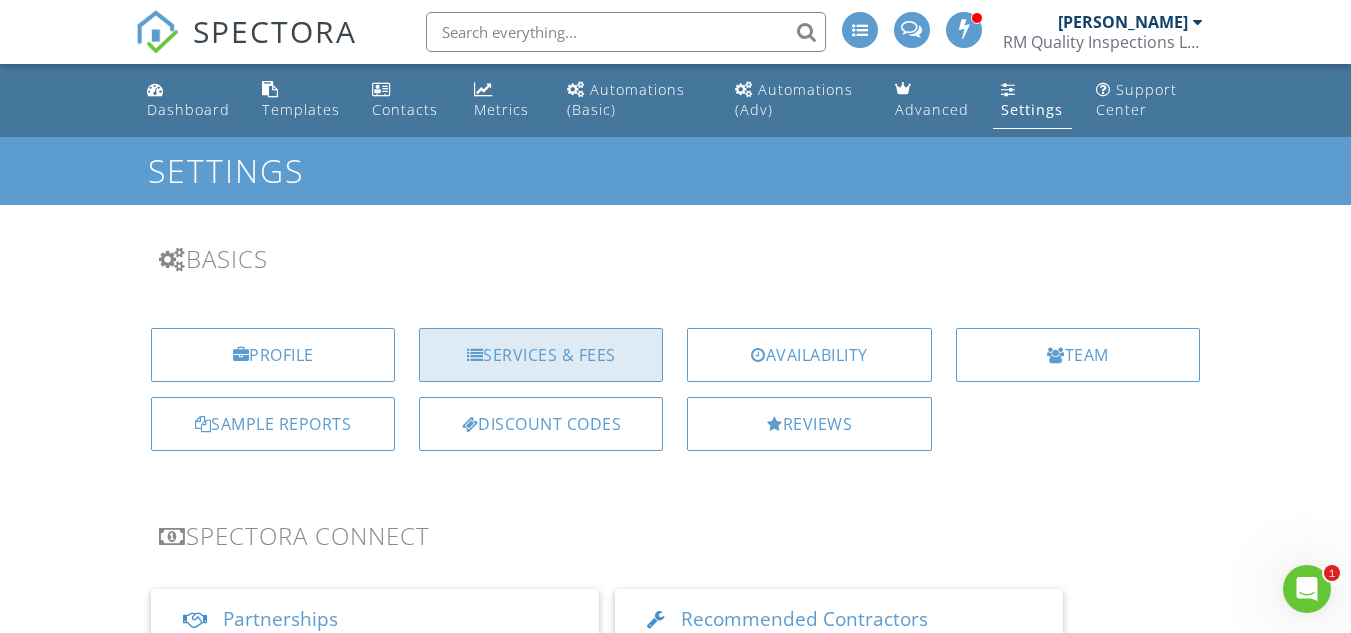 click on "Services & Fees" at bounding box center (541, 355) 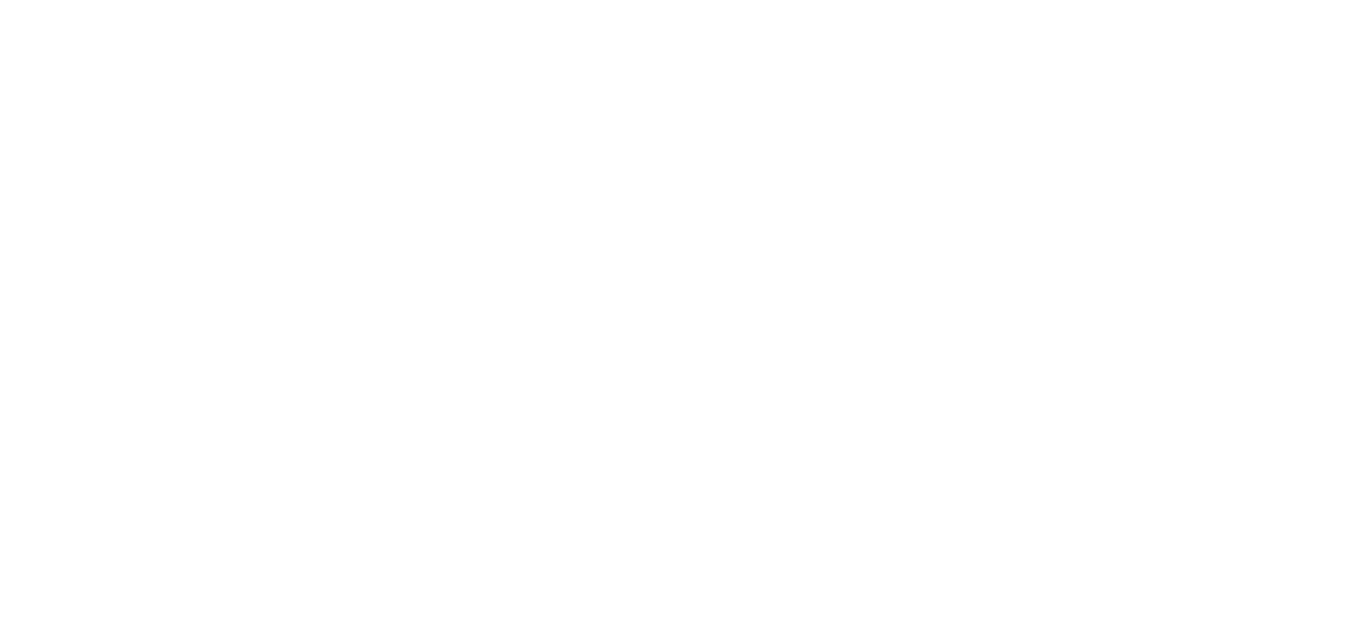scroll, scrollTop: 0, scrollLeft: 0, axis: both 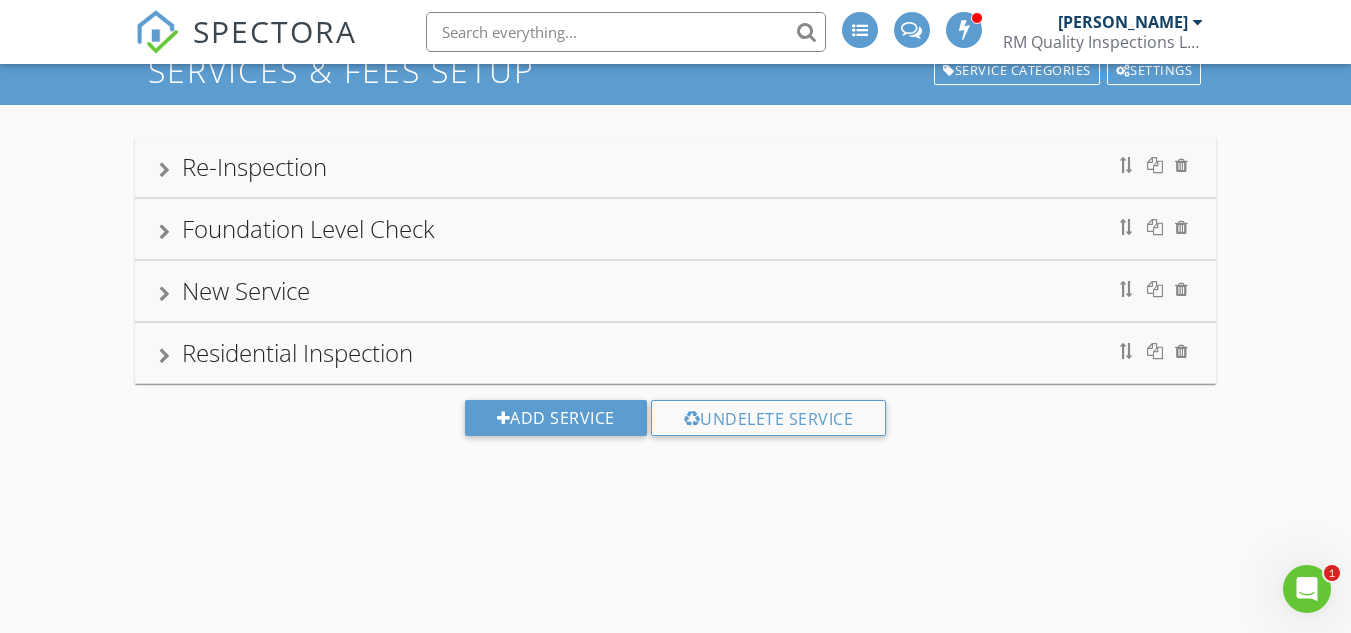 click on "New Service" at bounding box center [246, 290] 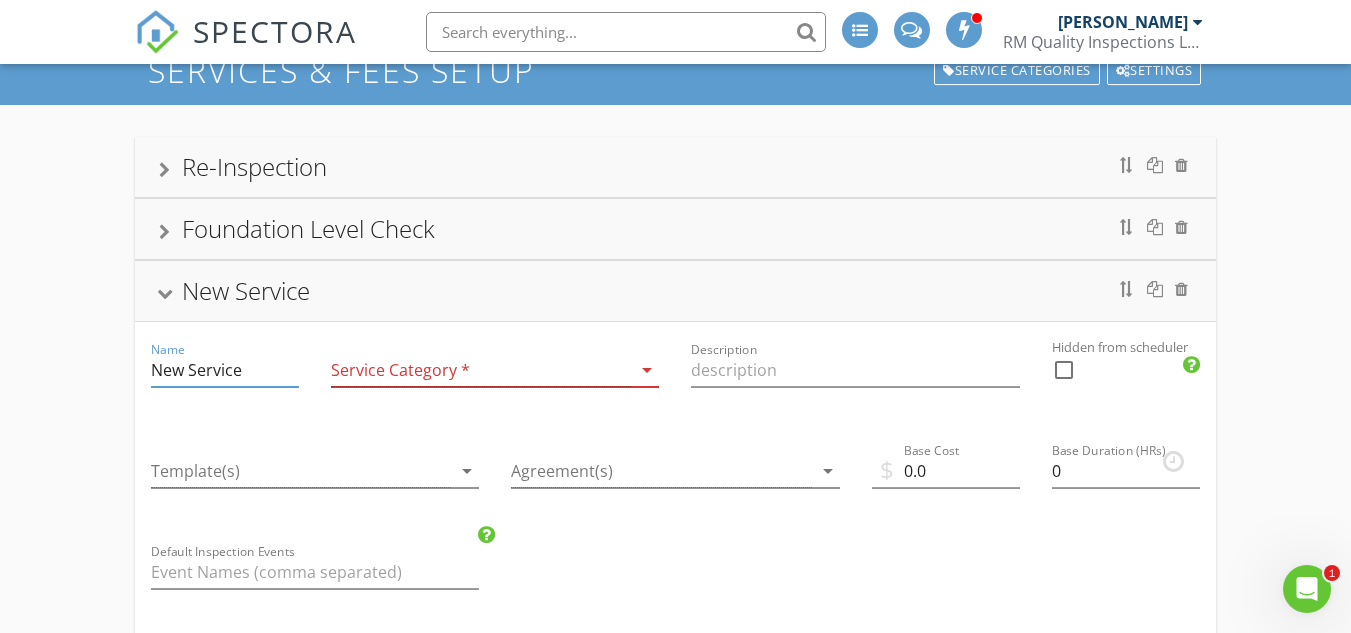 click on "New Service" at bounding box center (225, 370) 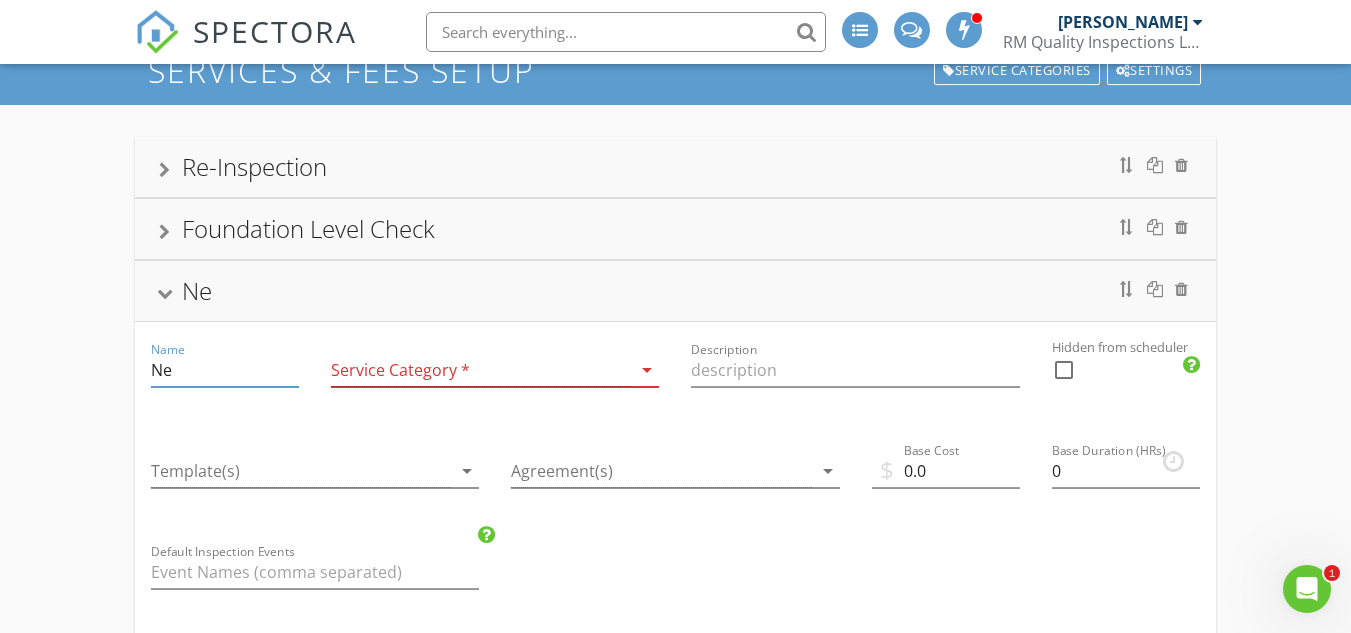 type on "N" 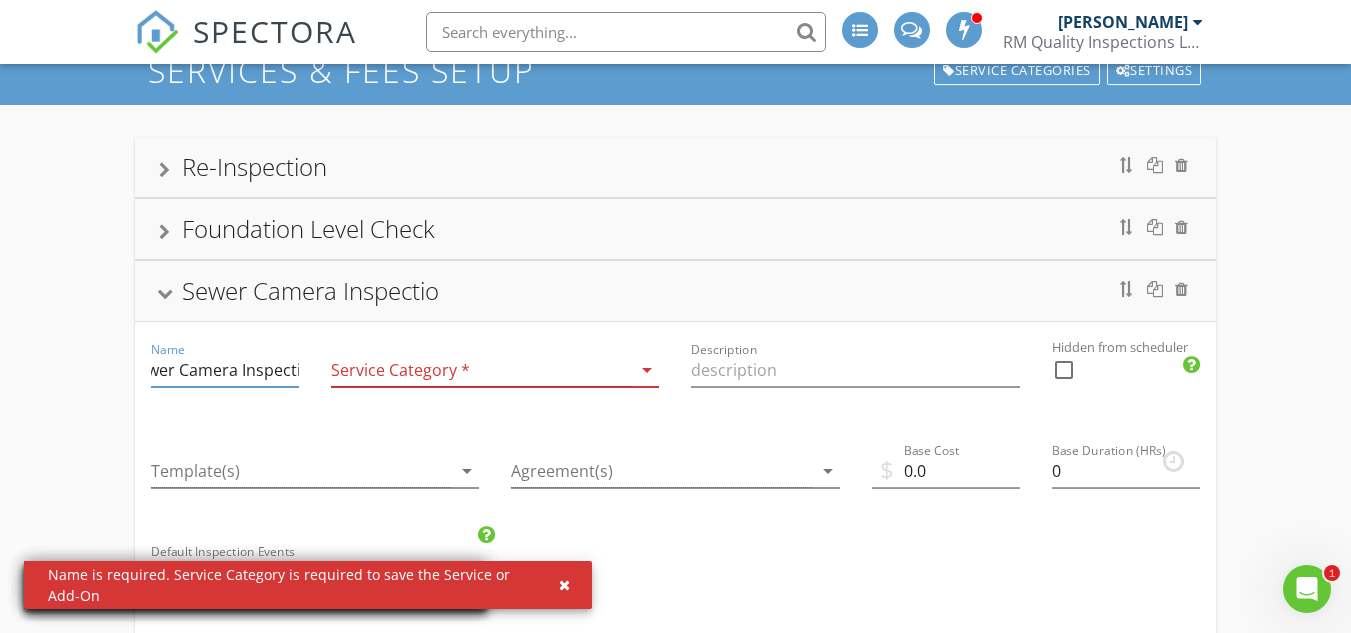 scroll, scrollTop: 0, scrollLeft: 42, axis: horizontal 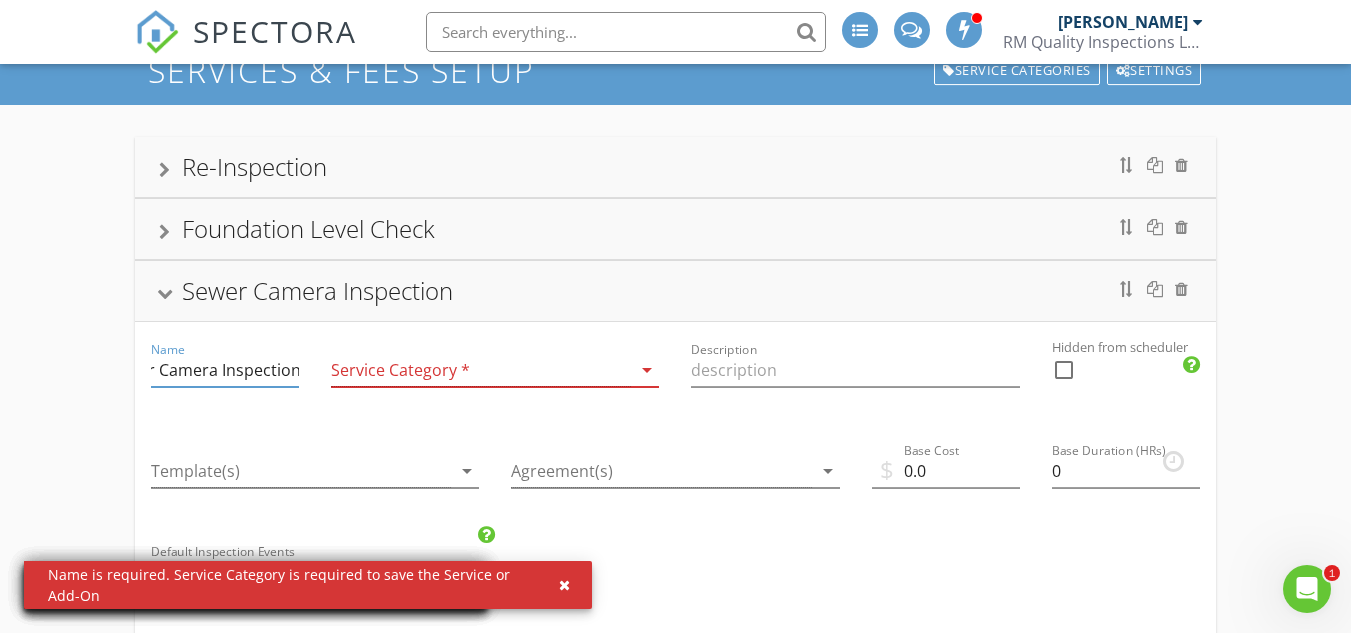 type on "Sewer Camera Inspection" 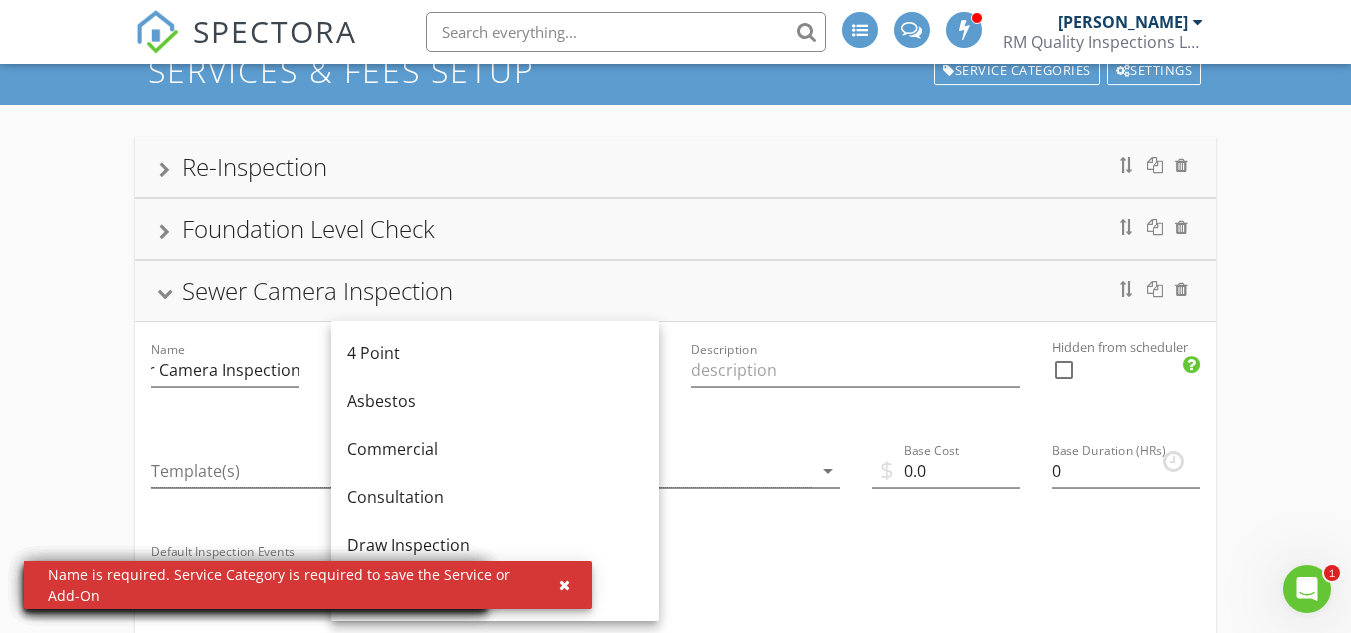 scroll, scrollTop: 0, scrollLeft: 0, axis: both 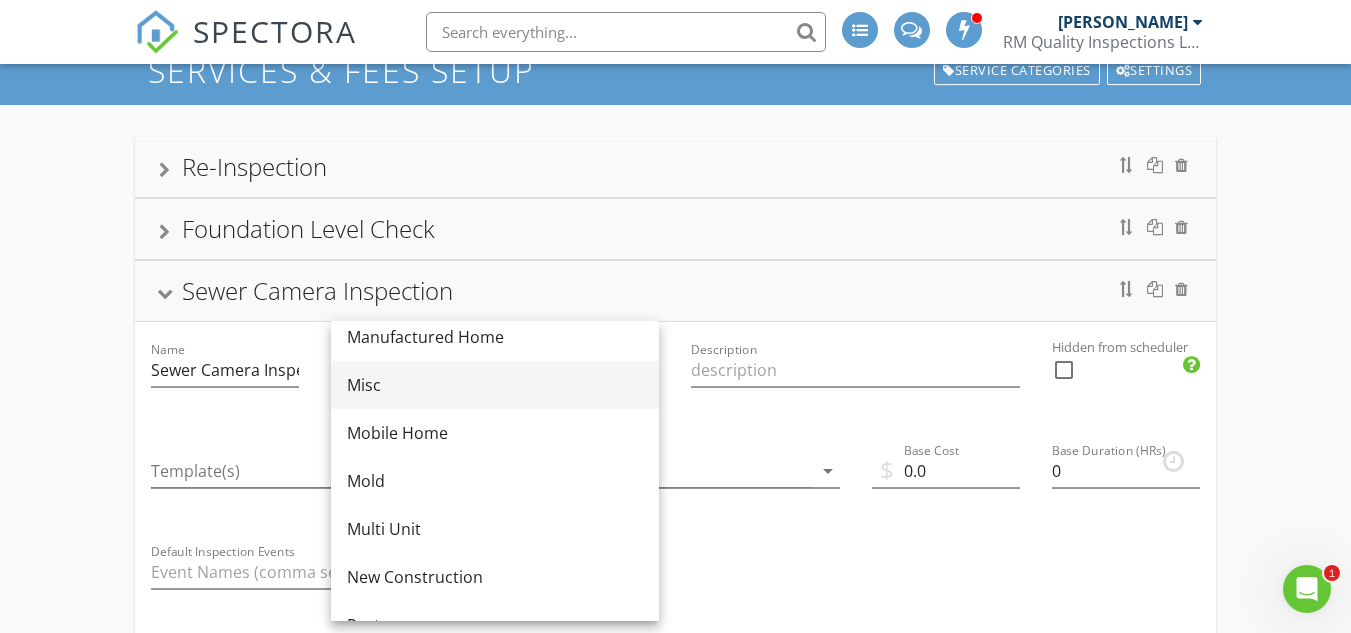 click on "Misc" at bounding box center [495, 385] 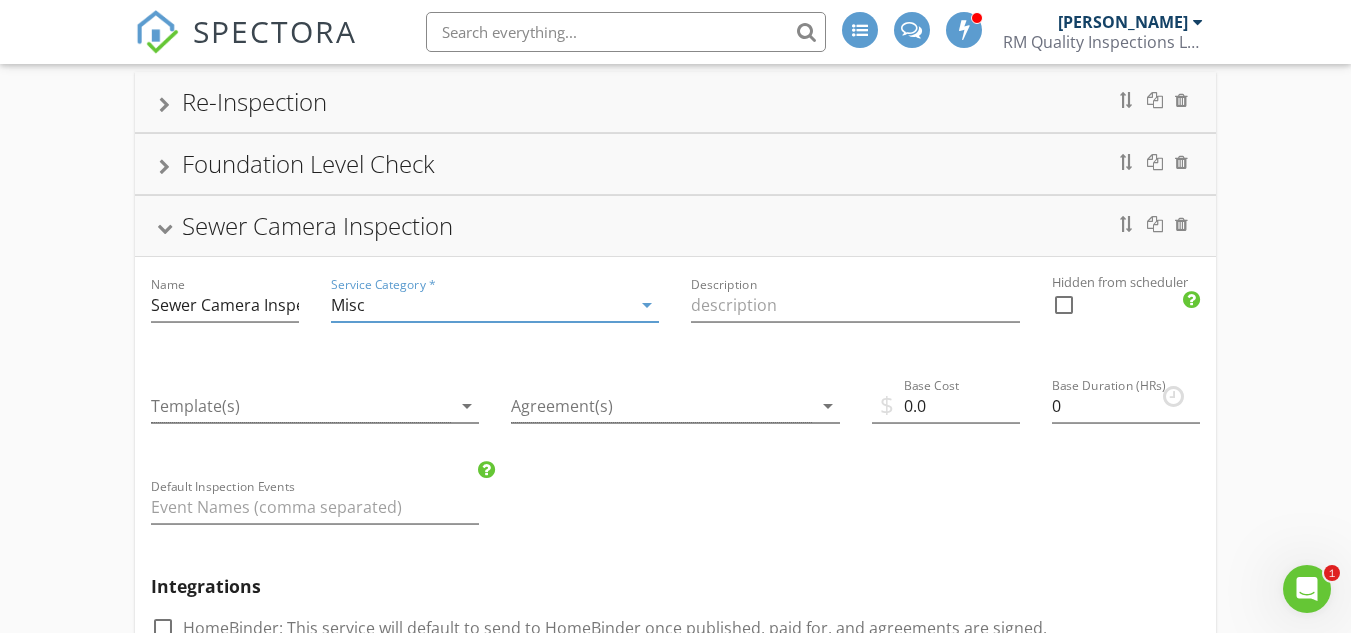 scroll, scrollTop: 200, scrollLeft: 0, axis: vertical 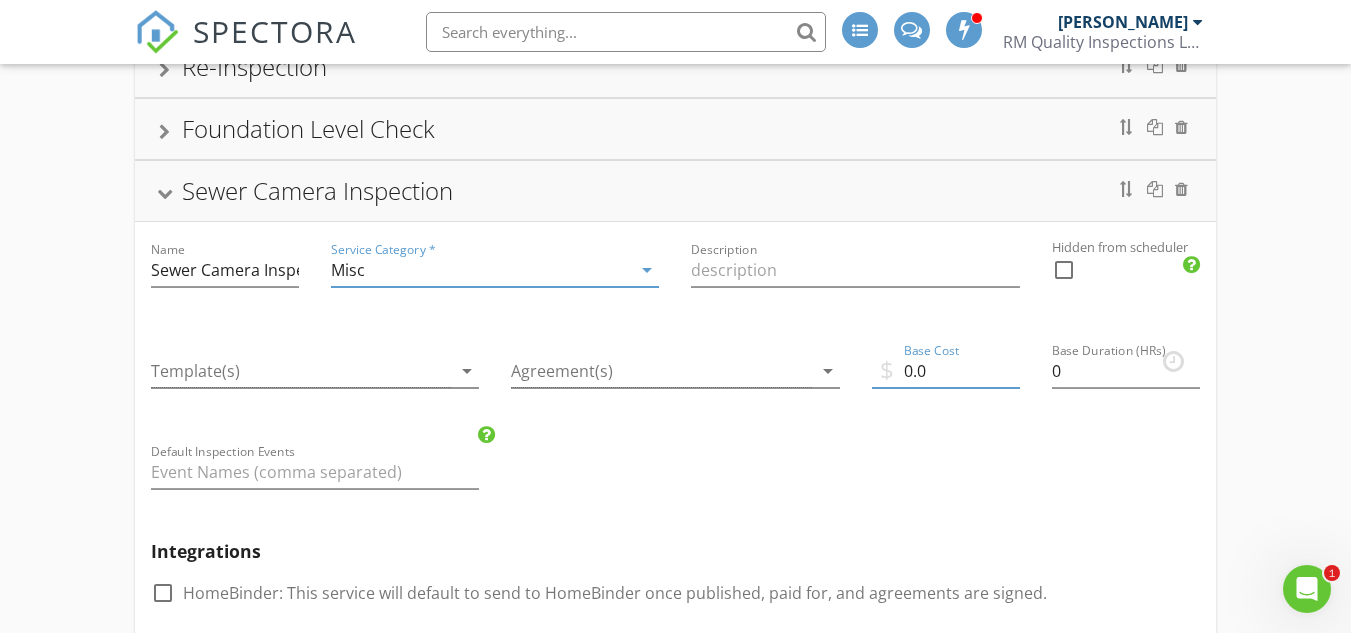 click on "0.0" at bounding box center (946, 371) 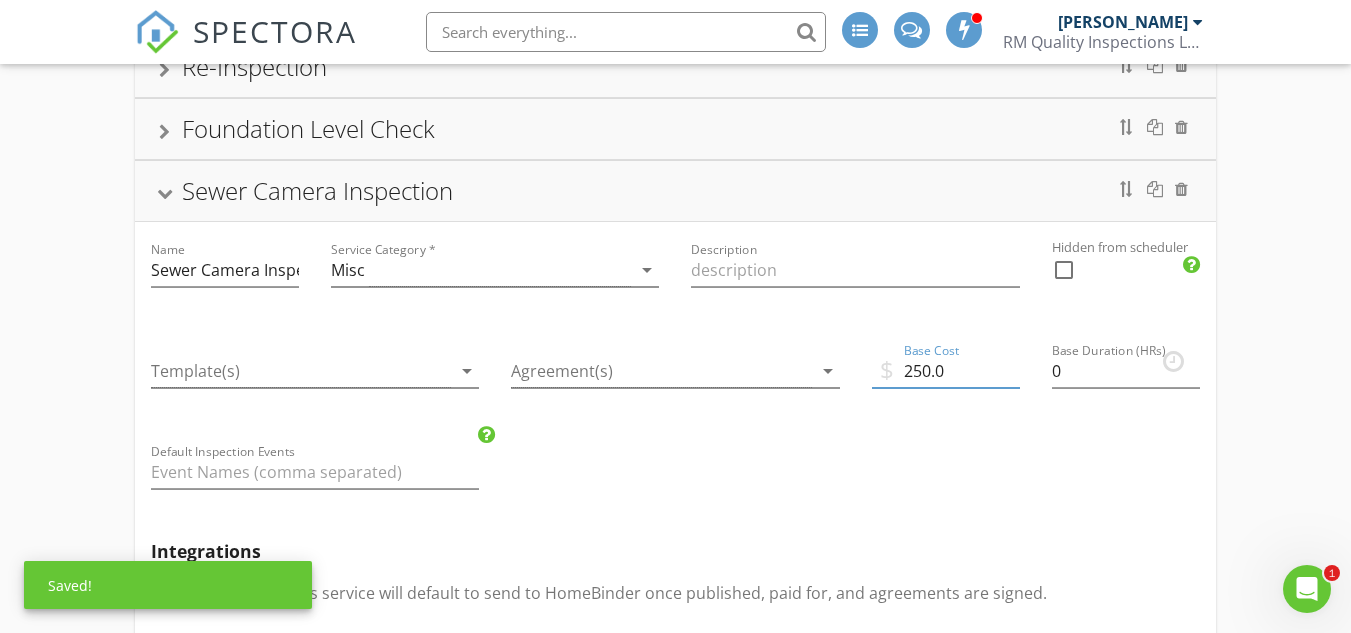 type on "250.0" 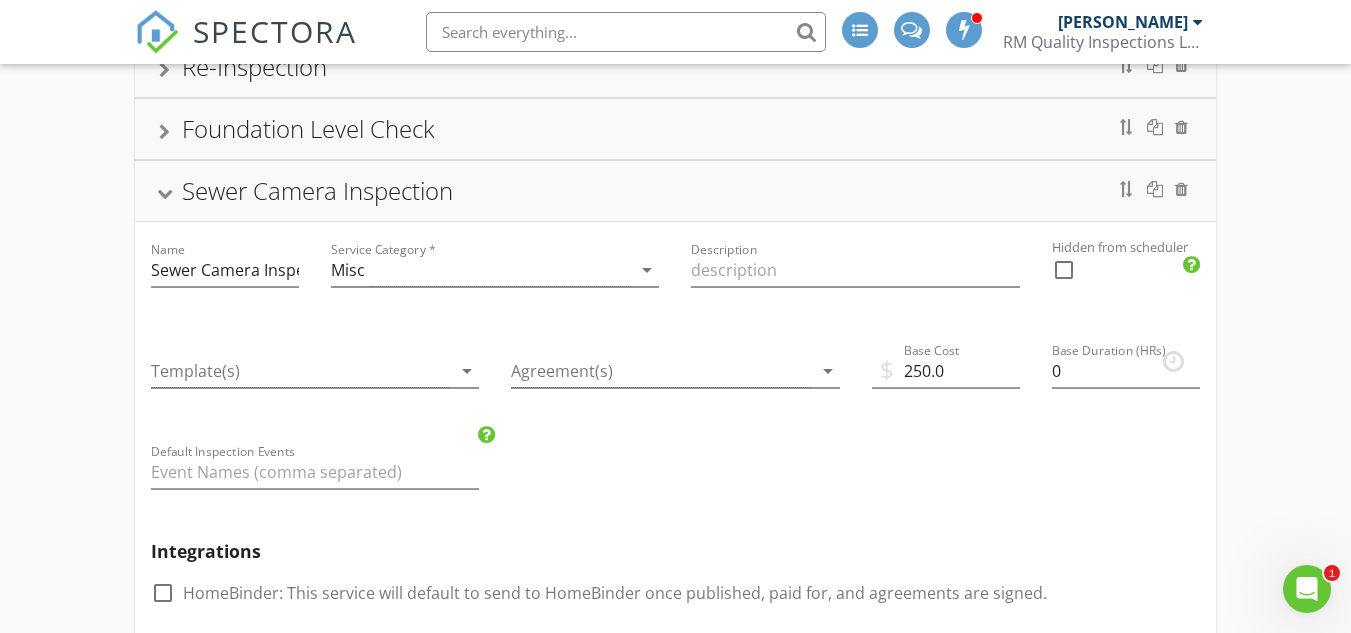 click on "Name Sewer Camera Inspection   Service Category * Misc arrow_drop_down   Description   Hidden from scheduler   check_box_outline_blank     Template(s) arrow_drop_down   Agreement(s) arrow_drop_down   $   Base Cost 250.0   Base Duration (HRs) 0   Default Inspection Events         Integrations           check_box_outline_blank HomeBinder: This service will default to send to HomeBinder once published, paid for, and agreements are signed.       Modifiers
Add additional fees & hours to your service when the
property matches certain criteria like square footage or age.
Modifiers
Add-Ons
Give your client options to add additional services and upsells.
Add-On
Taxes
Add a percentage to the total for this service. Taxes are calculated
after all modifiers and add-ons are processed.
Tax
Partnership Offers   enabled" at bounding box center [675, 748] 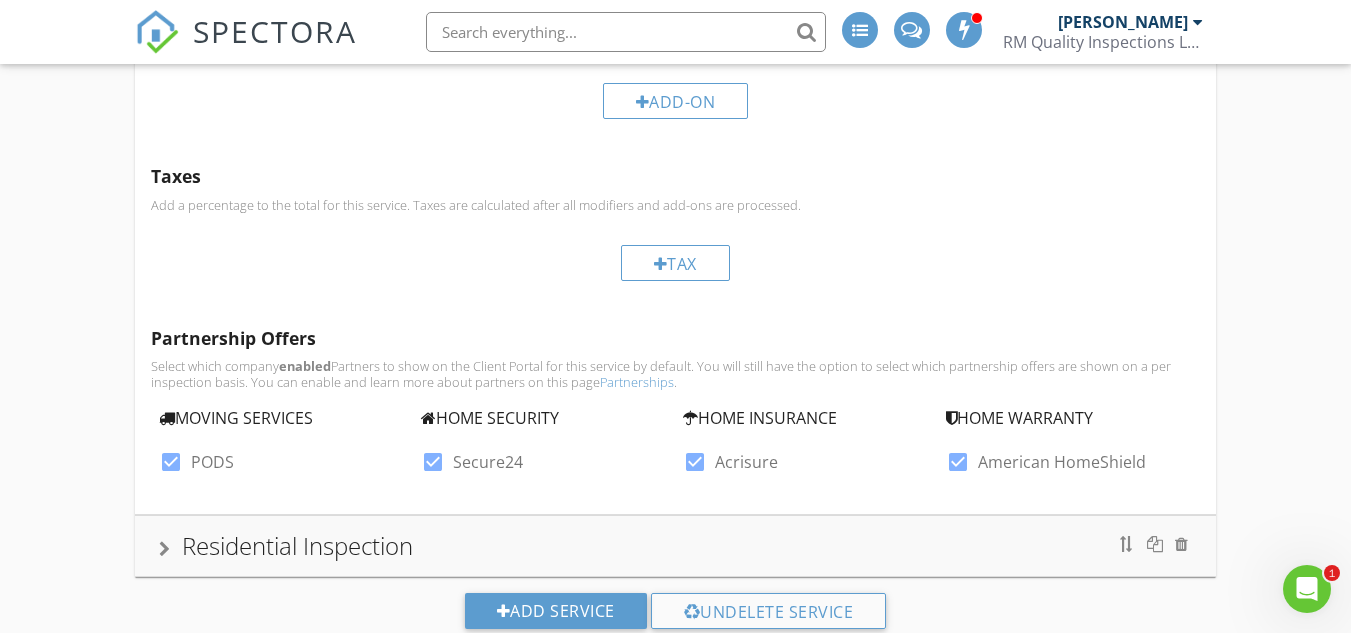 scroll, scrollTop: 1018, scrollLeft: 0, axis: vertical 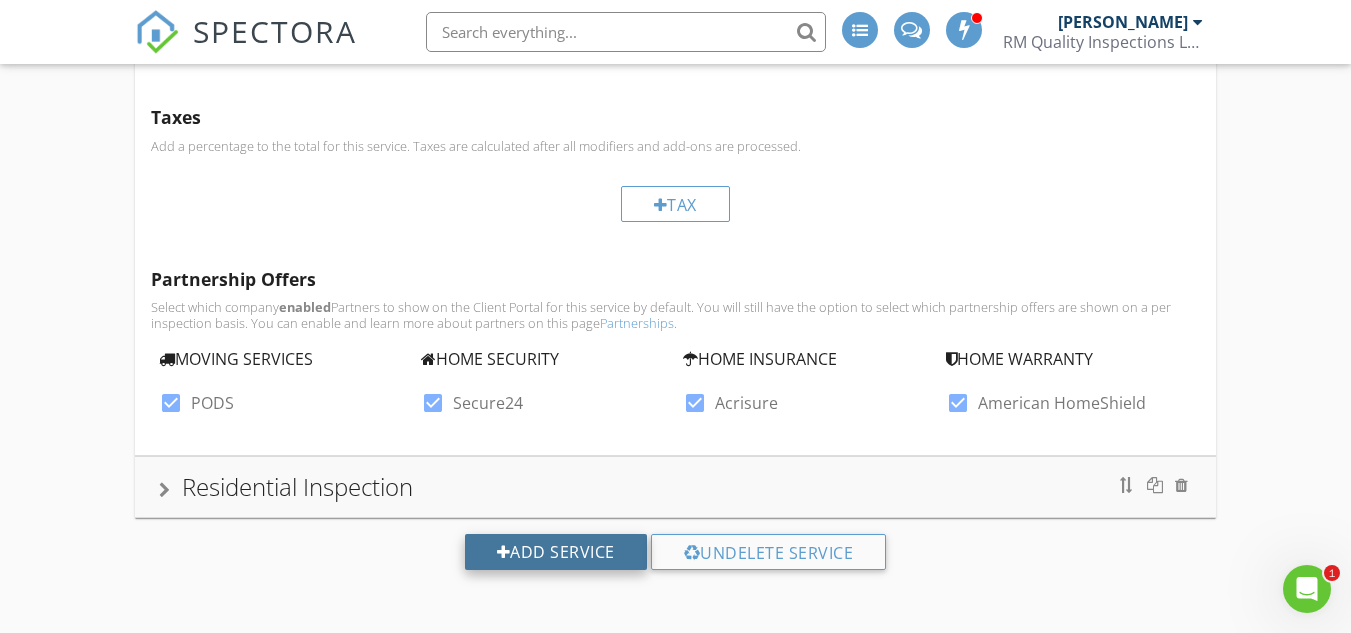 click on "Add Service" at bounding box center (556, 552) 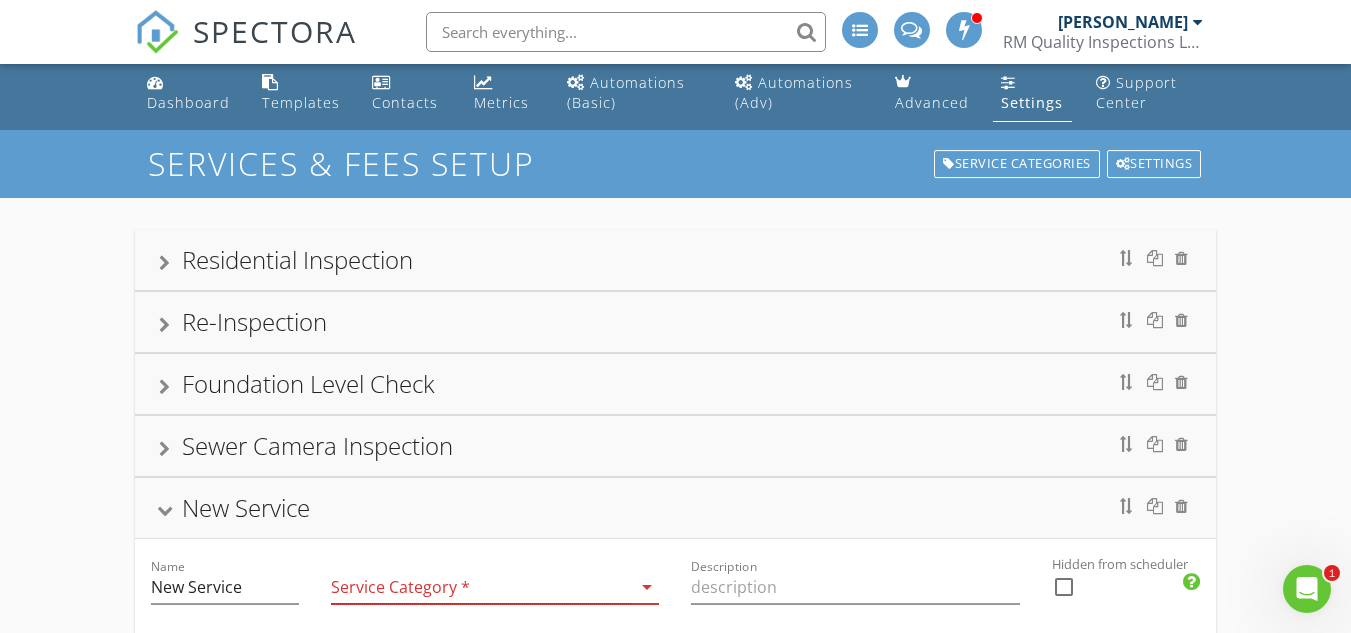 scroll, scrollTop: 307, scrollLeft: 0, axis: vertical 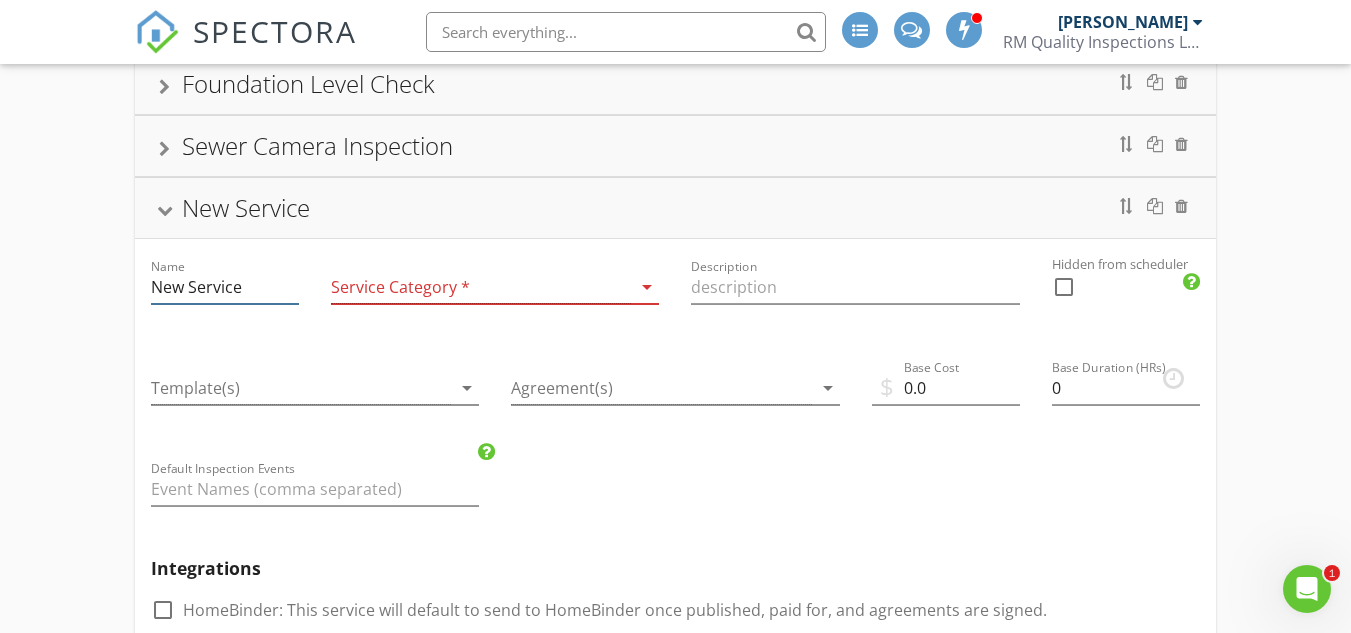 click on "New Service" at bounding box center [225, 287] 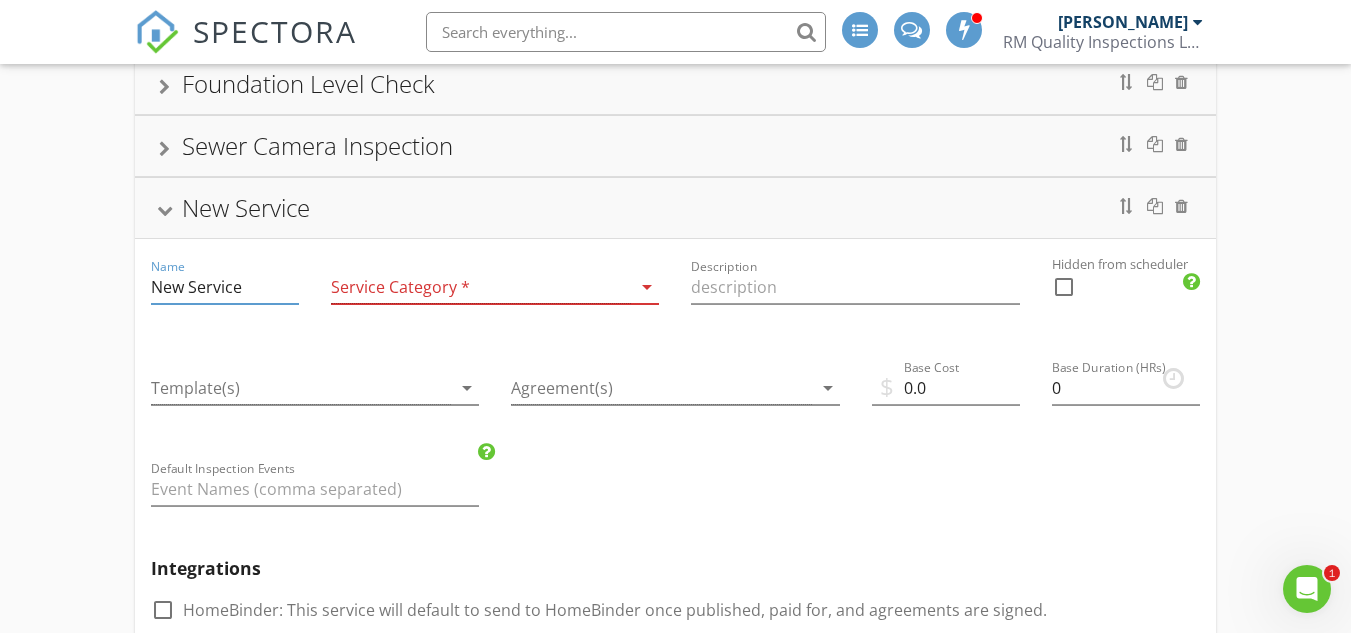 drag, startPoint x: 264, startPoint y: 285, endPoint x: 121, endPoint y: 285, distance: 143 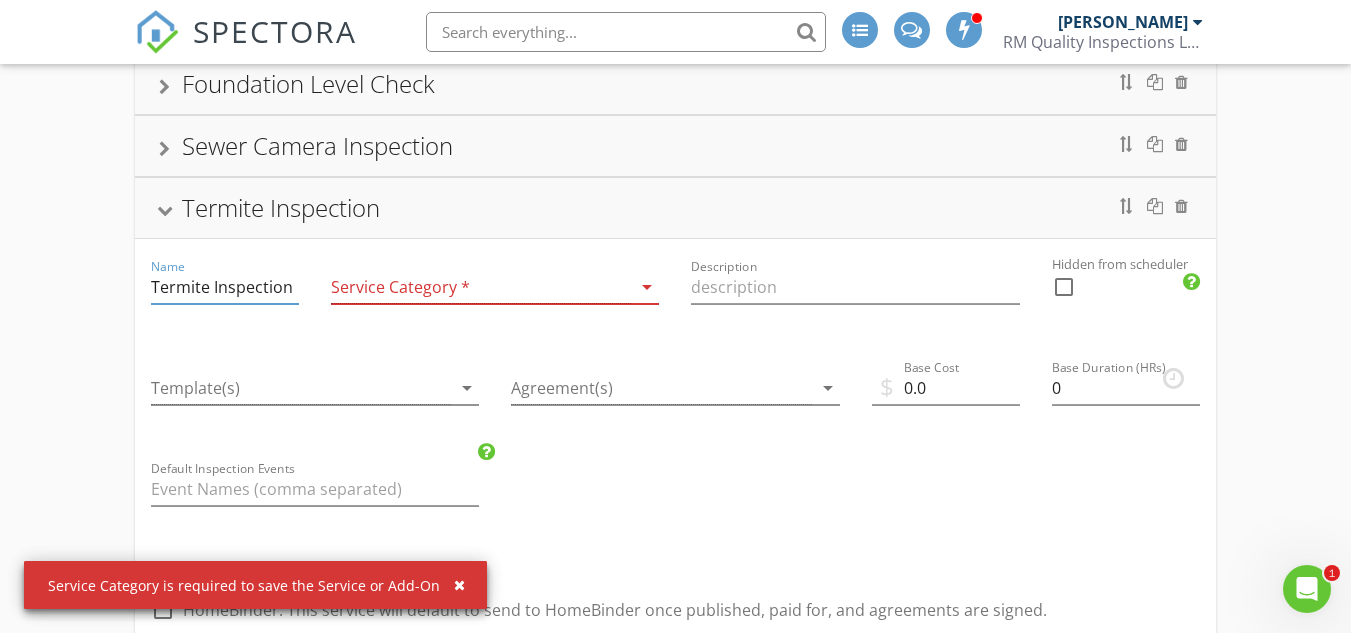 type on "Termite Inspection" 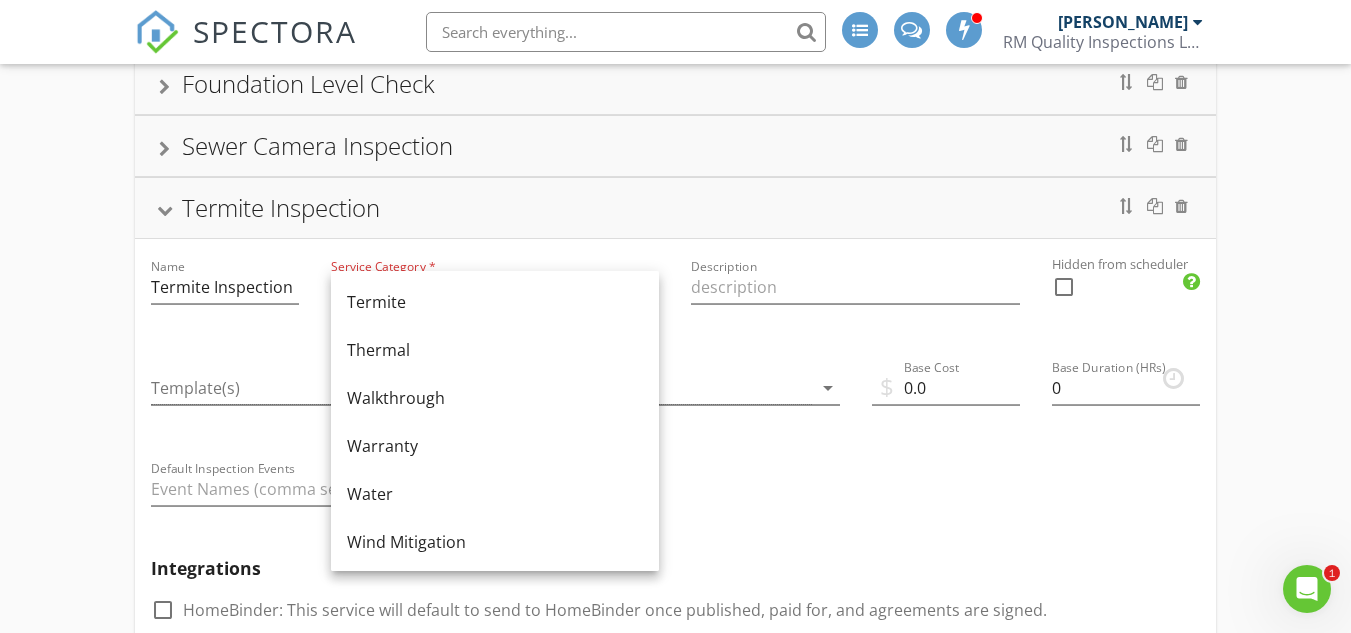 scroll, scrollTop: 1204, scrollLeft: 0, axis: vertical 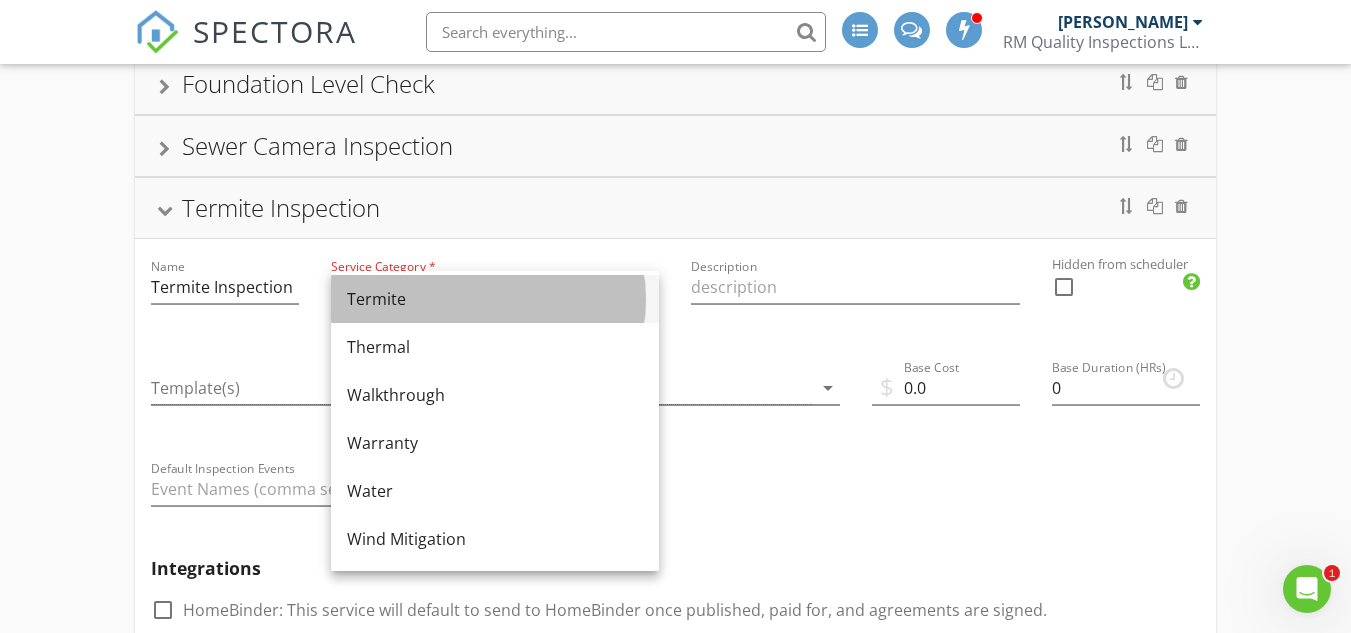 click on "Termite" at bounding box center [495, 299] 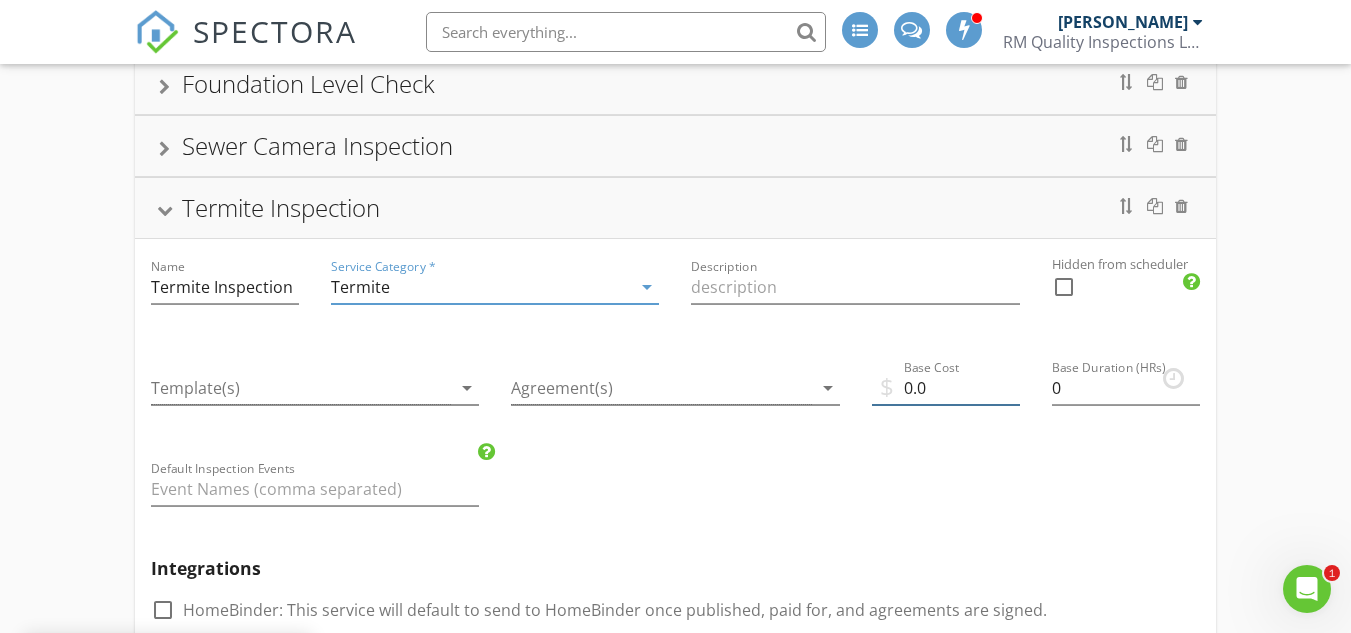 click on "0.0" at bounding box center (946, 388) 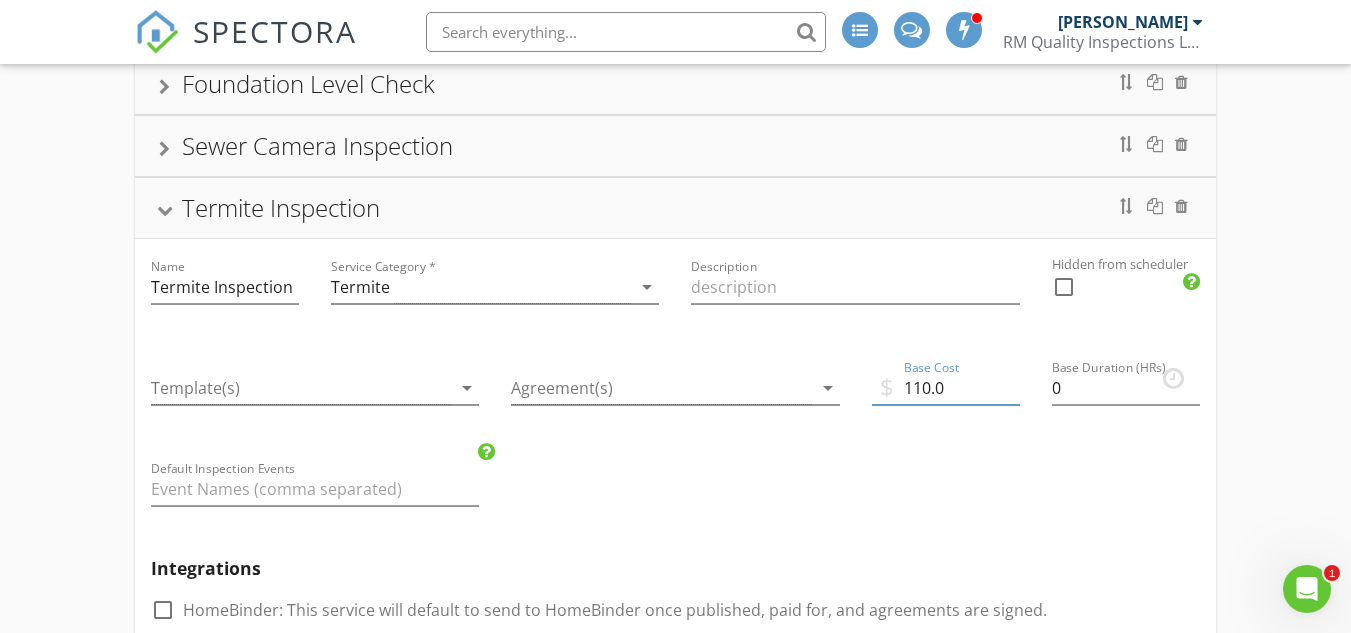 type on "110.0" 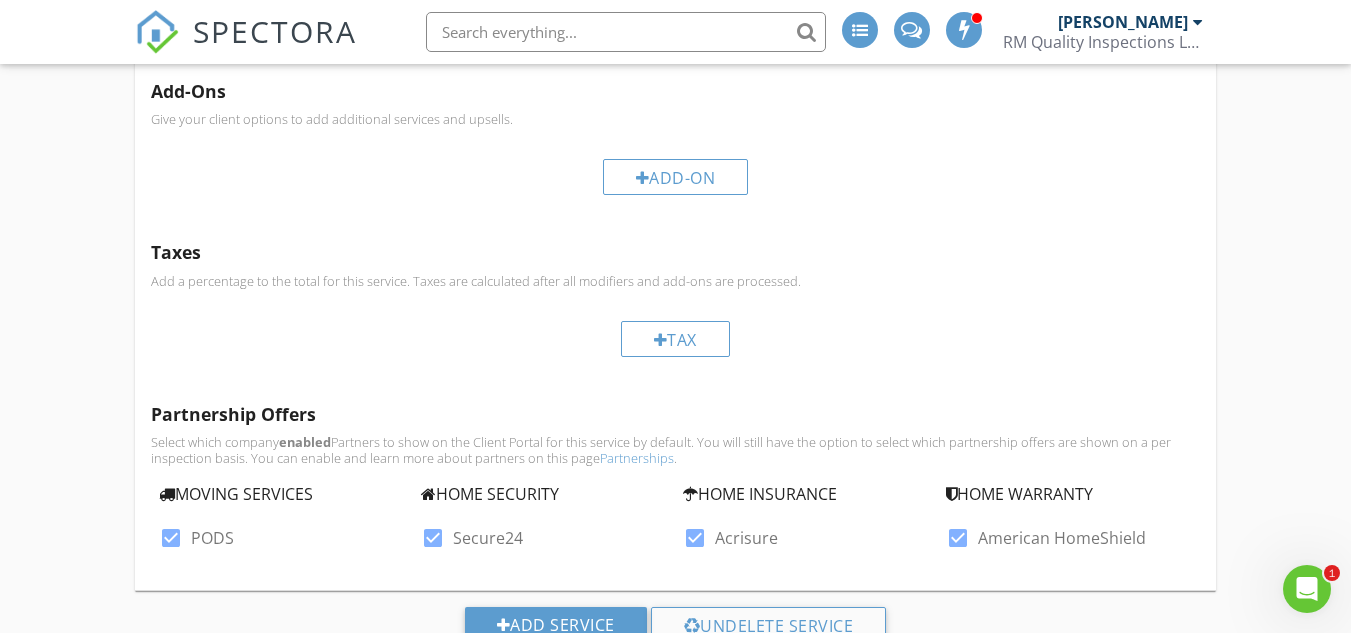 scroll, scrollTop: 1080, scrollLeft: 0, axis: vertical 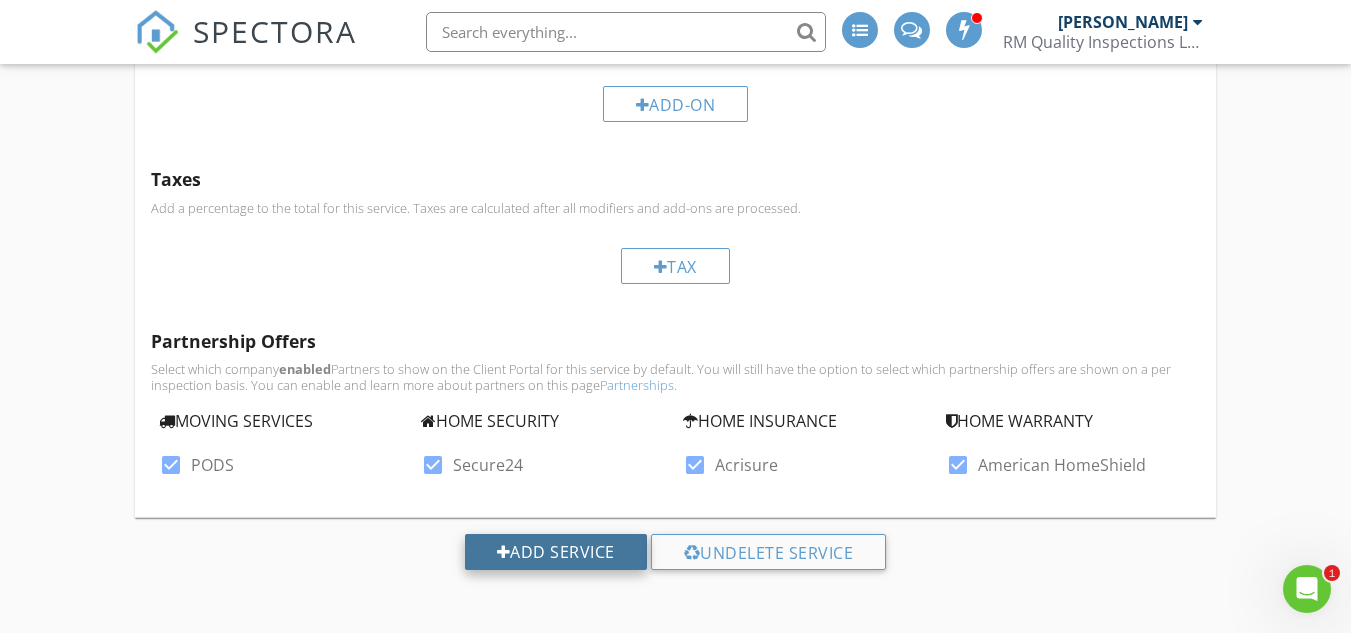 click on "Add Service" at bounding box center (556, 552) 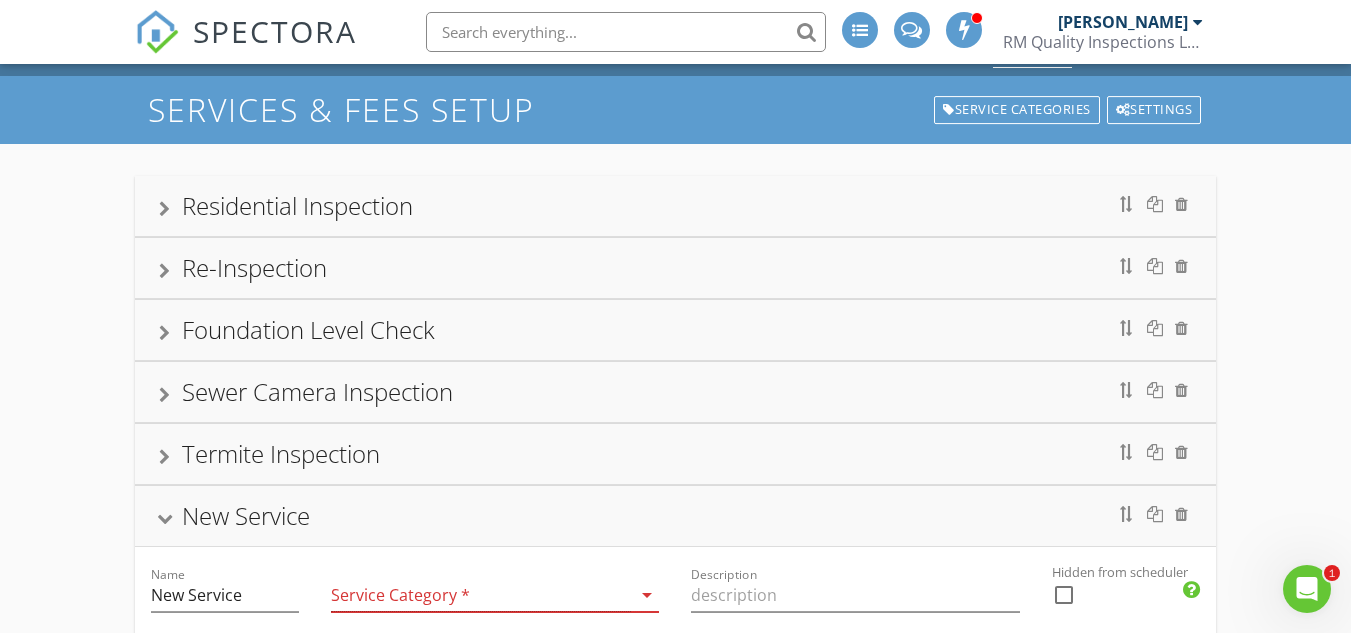 scroll, scrollTop: 0, scrollLeft: 0, axis: both 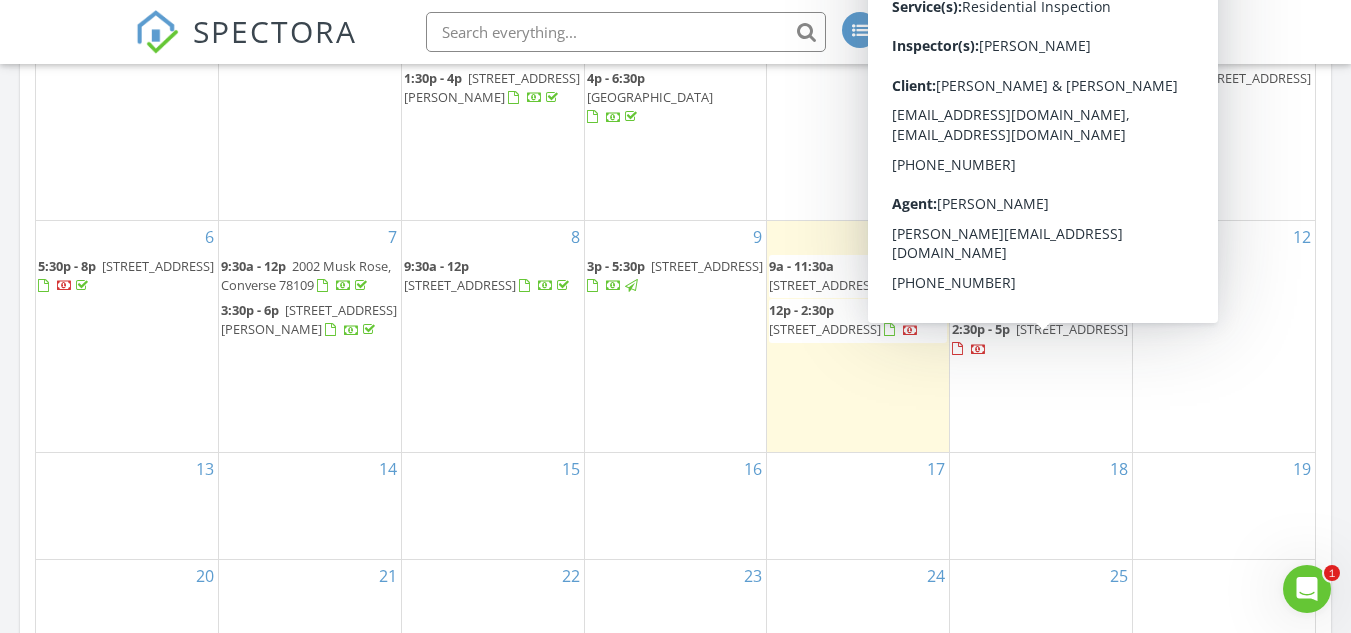 click on "[STREET_ADDRESS]" at bounding box center [1072, 329] 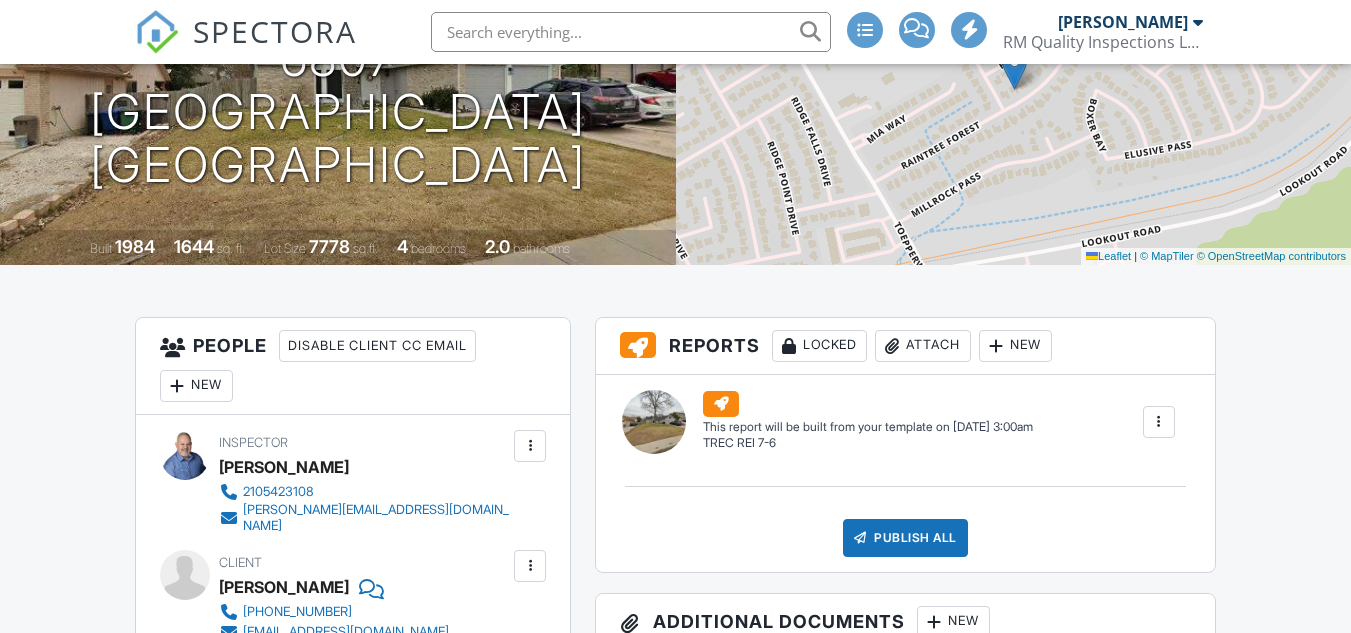 scroll, scrollTop: 600, scrollLeft: 0, axis: vertical 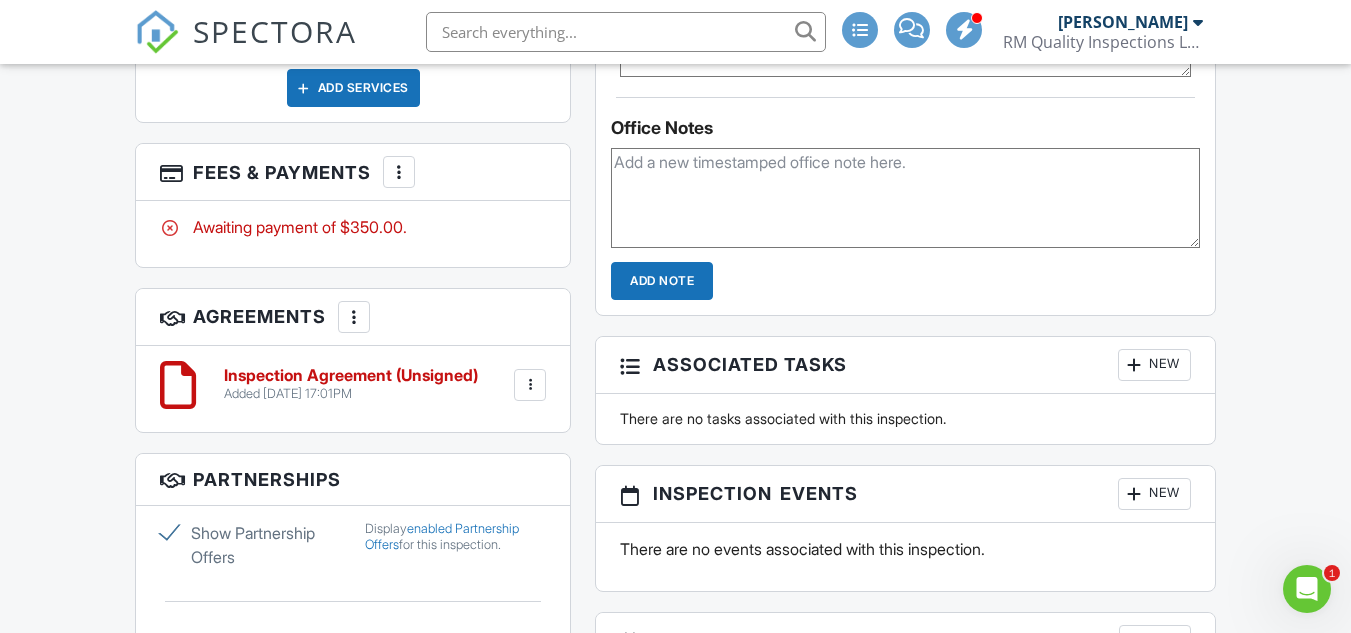 click at bounding box center [399, 172] 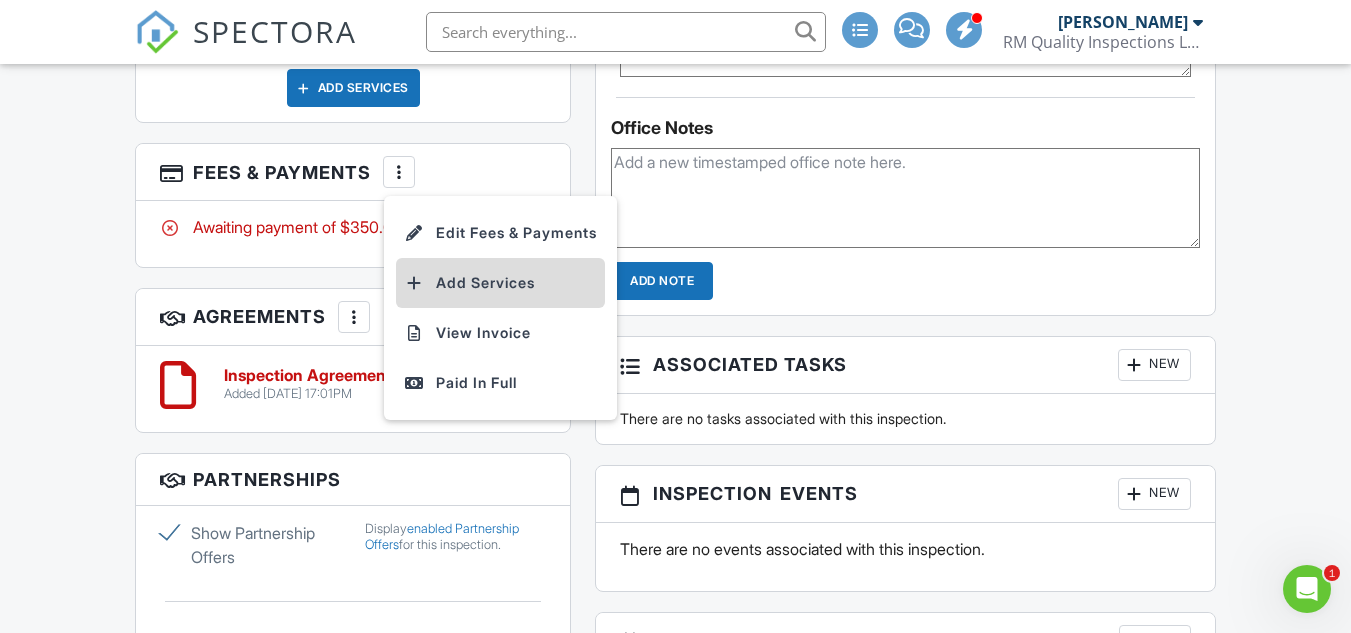 click on "Add Services" at bounding box center (500, 283) 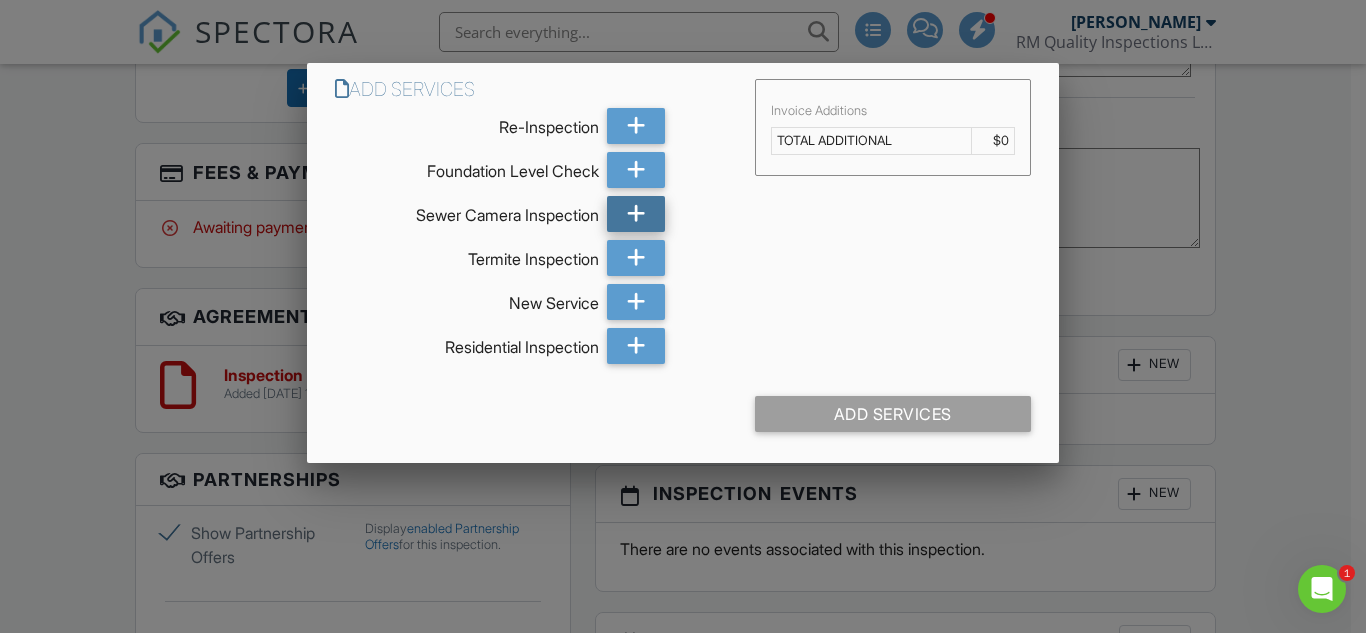click at bounding box center (636, 214) 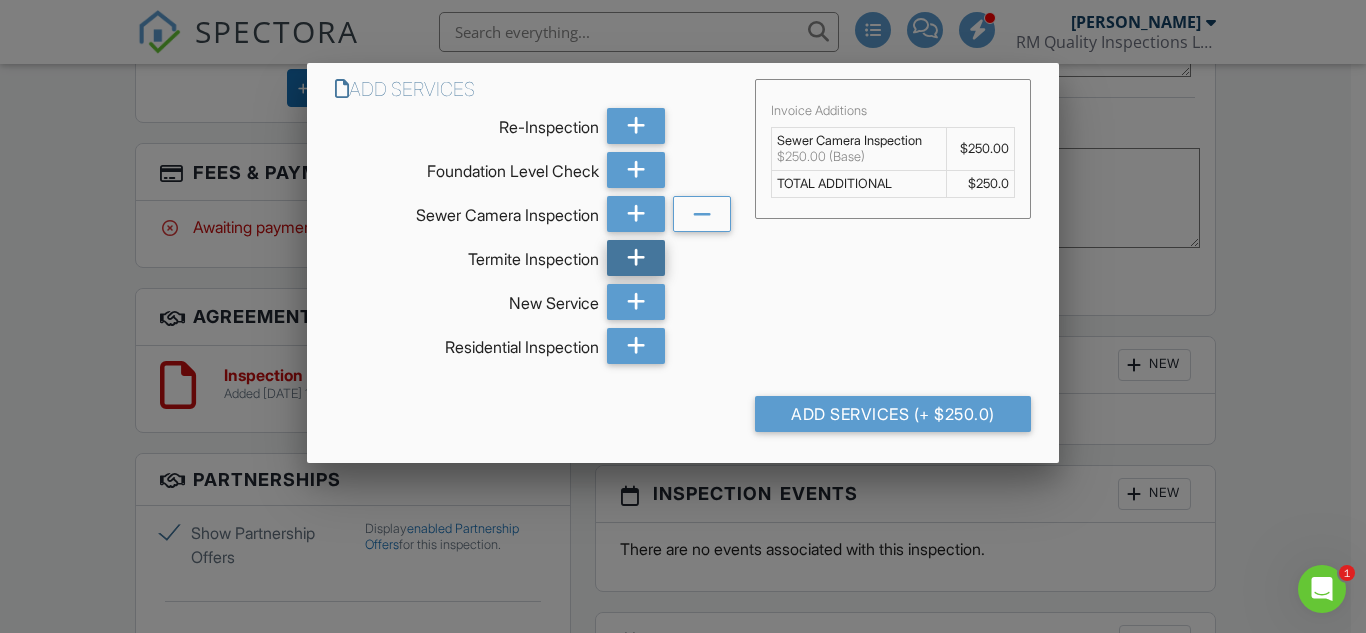 click at bounding box center (636, 258) 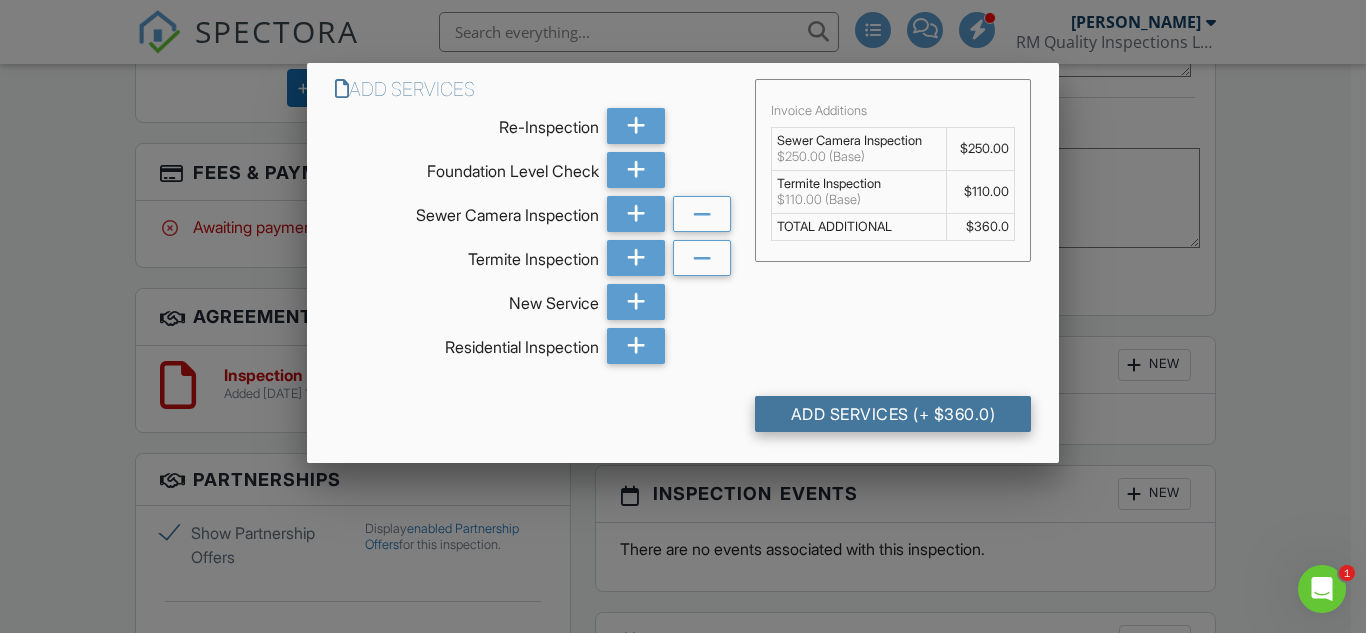 click on "Add Services
(+ $360.0)" at bounding box center [893, 414] 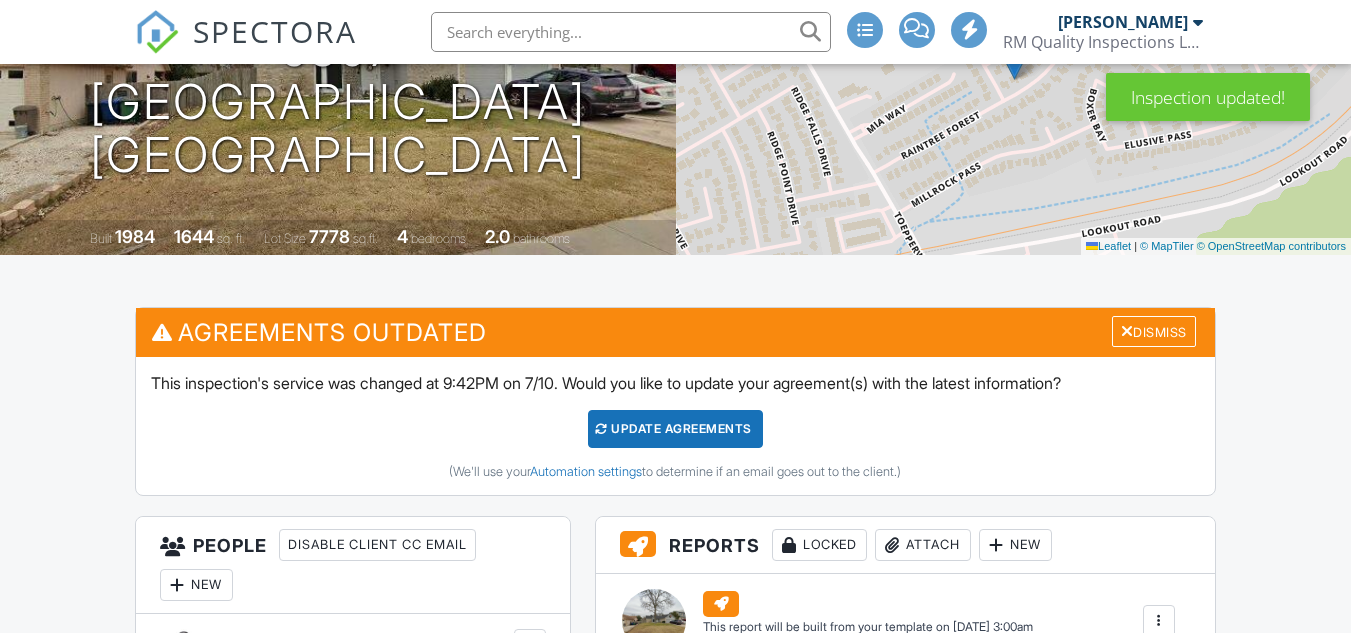 scroll, scrollTop: 907, scrollLeft: 0, axis: vertical 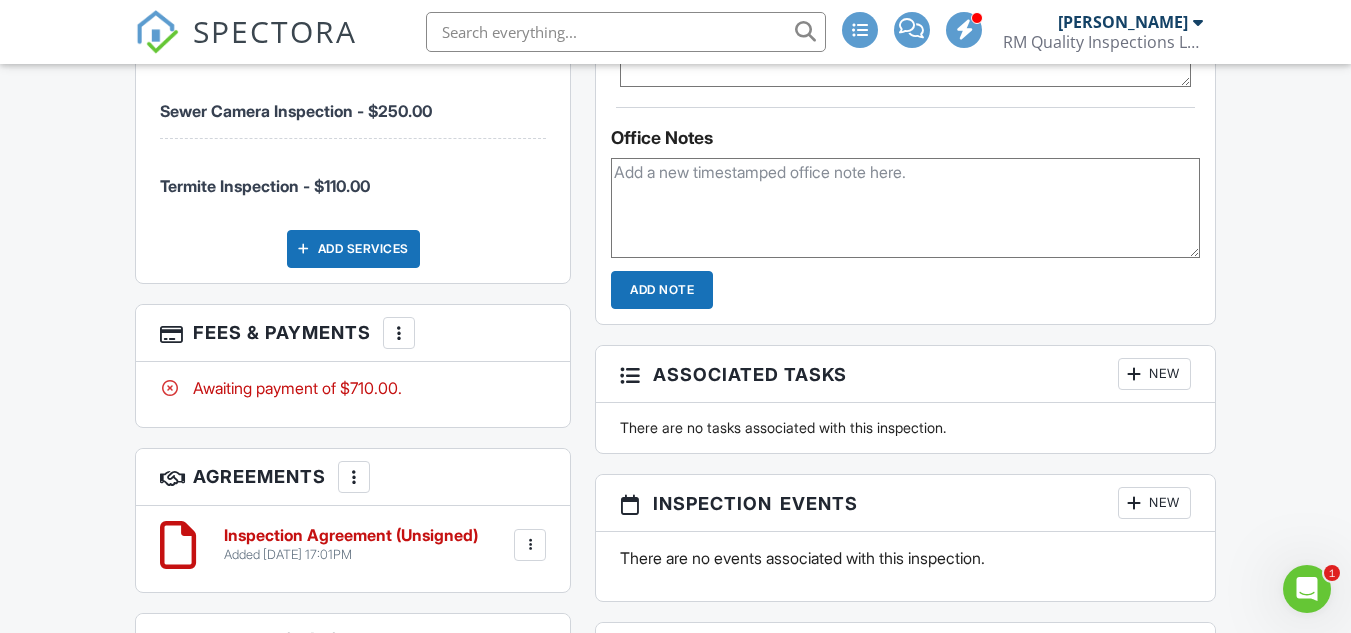 click at bounding box center (399, 333) 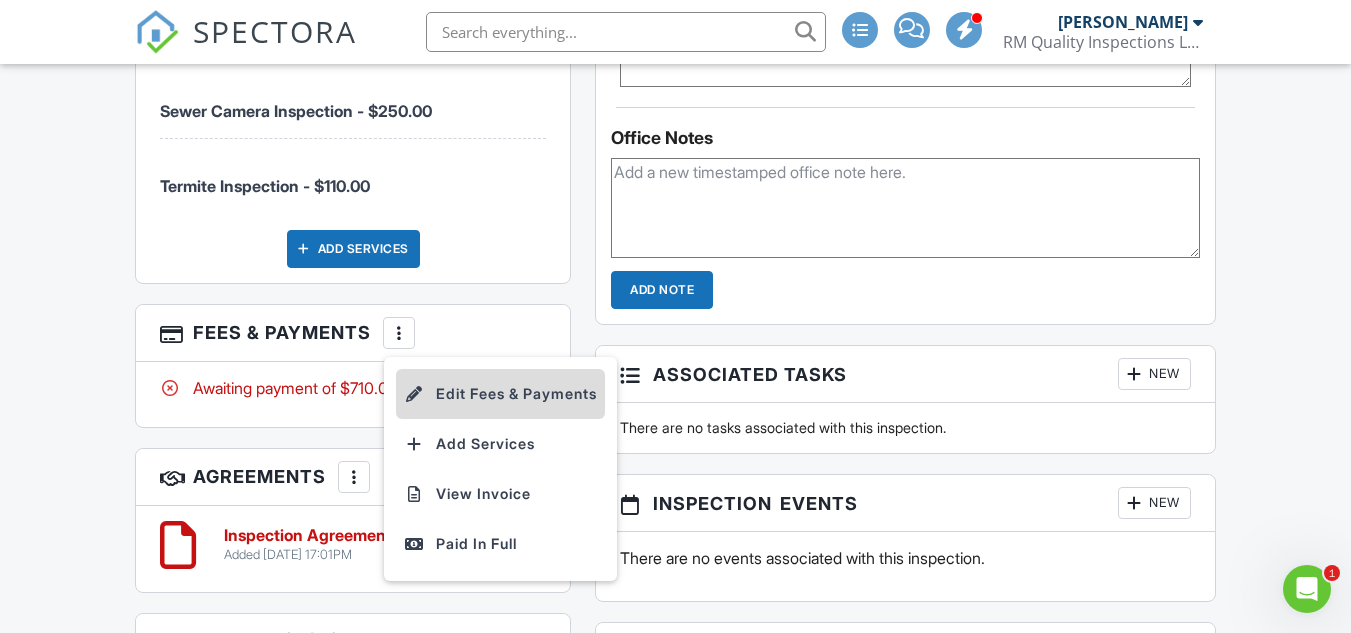 click on "Edit Fees & Payments" at bounding box center (500, 394) 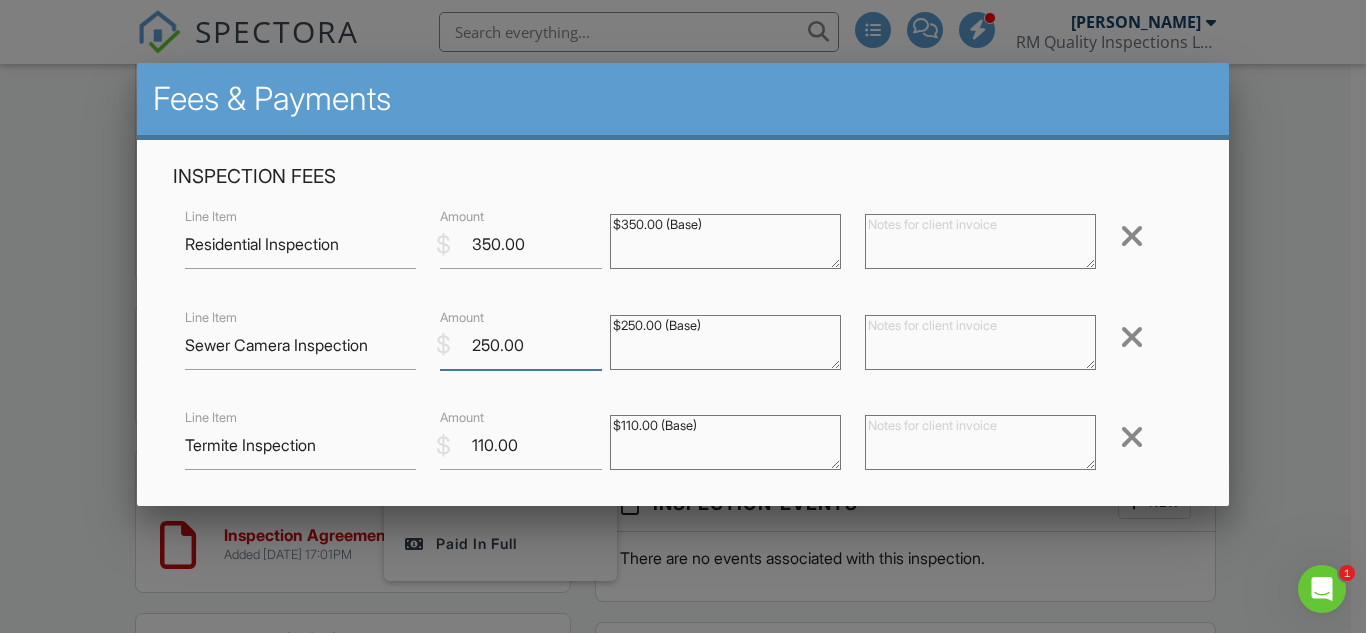 click on "250.00" at bounding box center [521, 345] 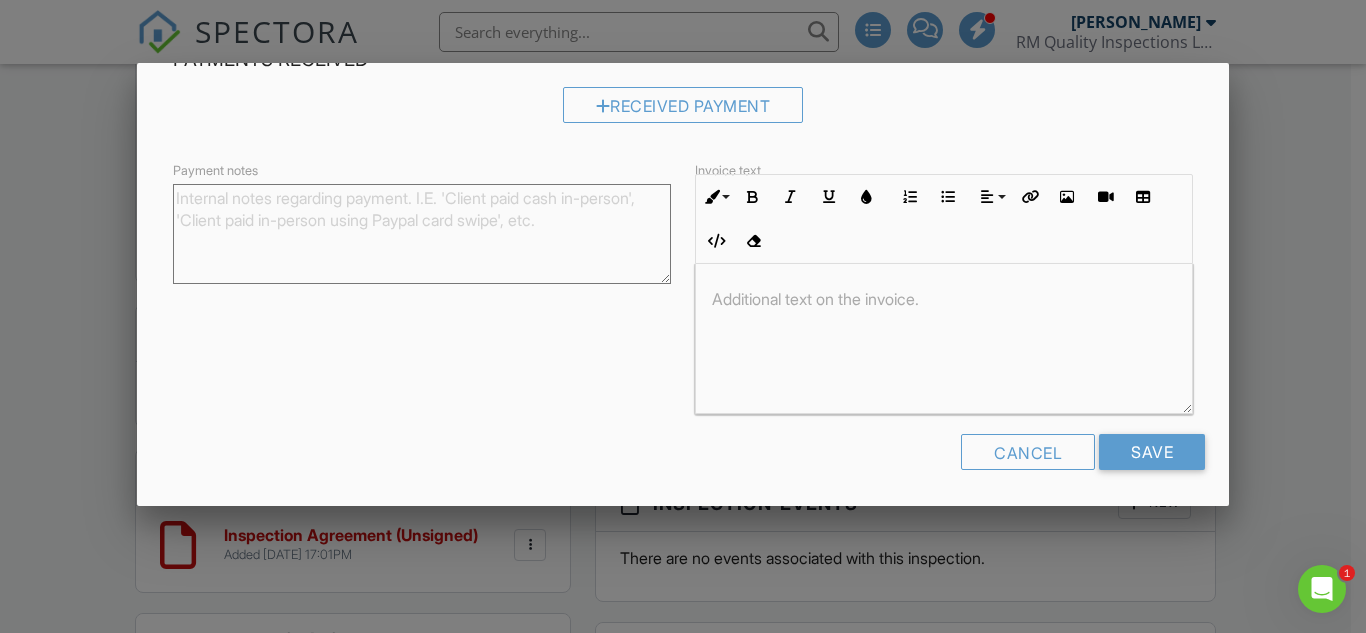 scroll, scrollTop: 513, scrollLeft: 0, axis: vertical 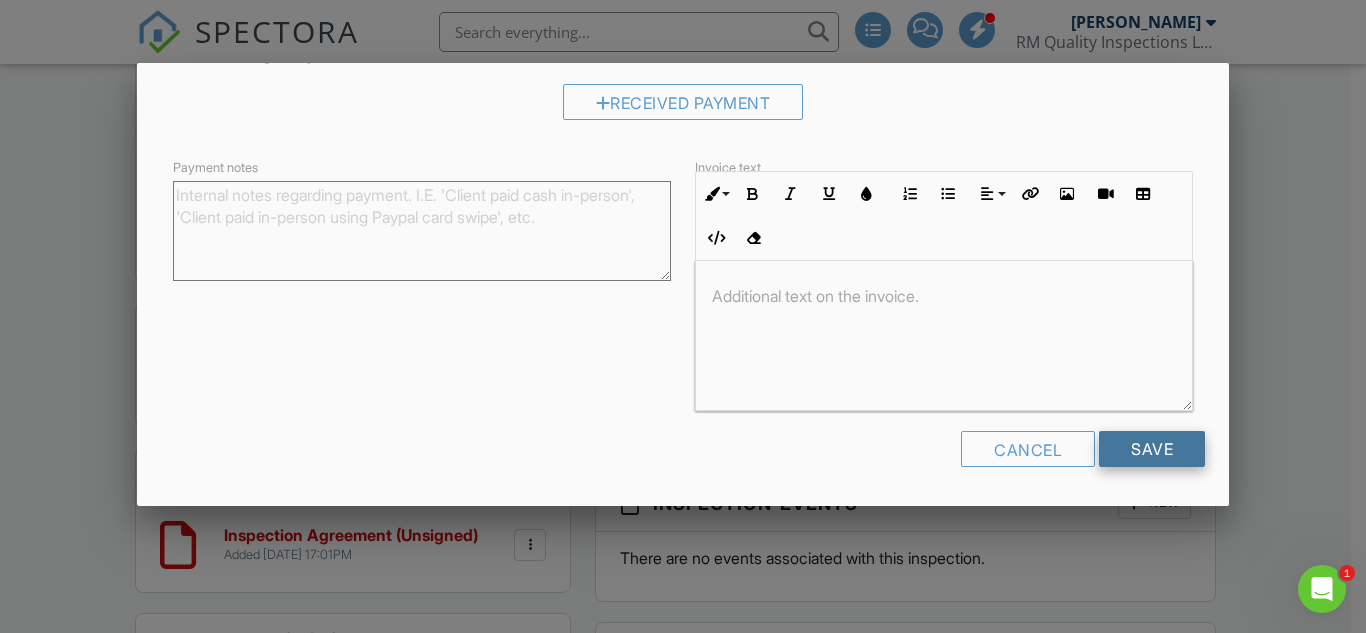 type on "200.00" 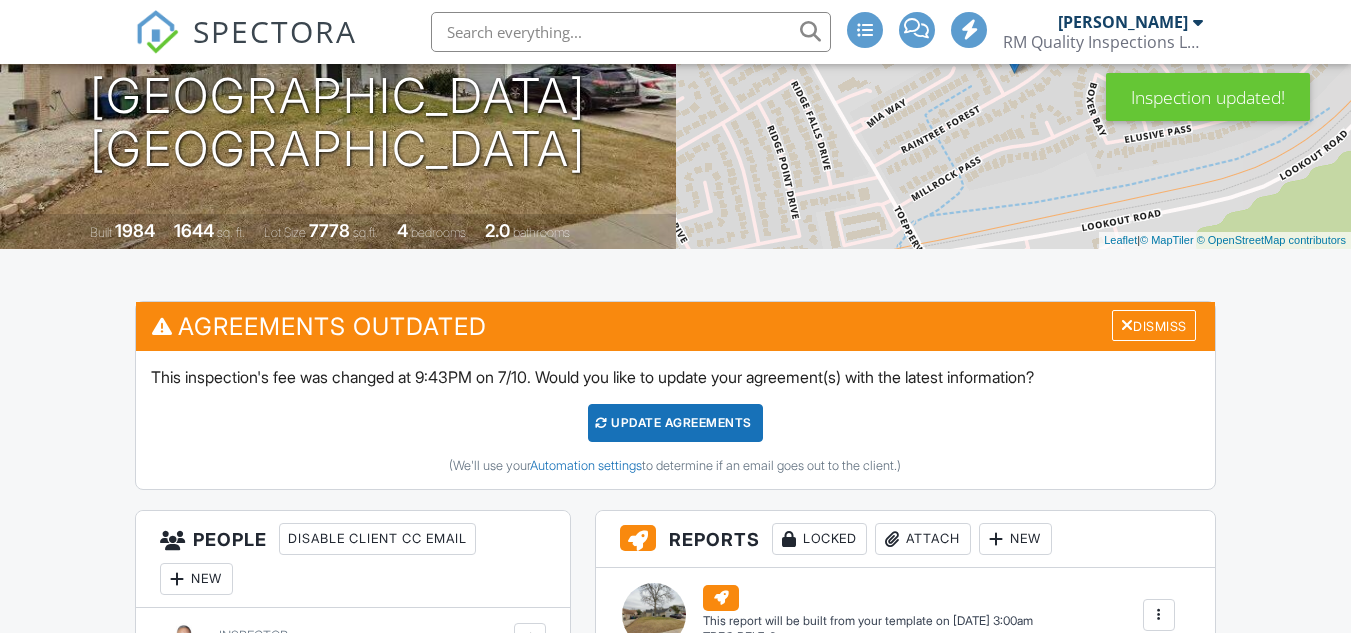scroll, scrollTop: 1100, scrollLeft: 0, axis: vertical 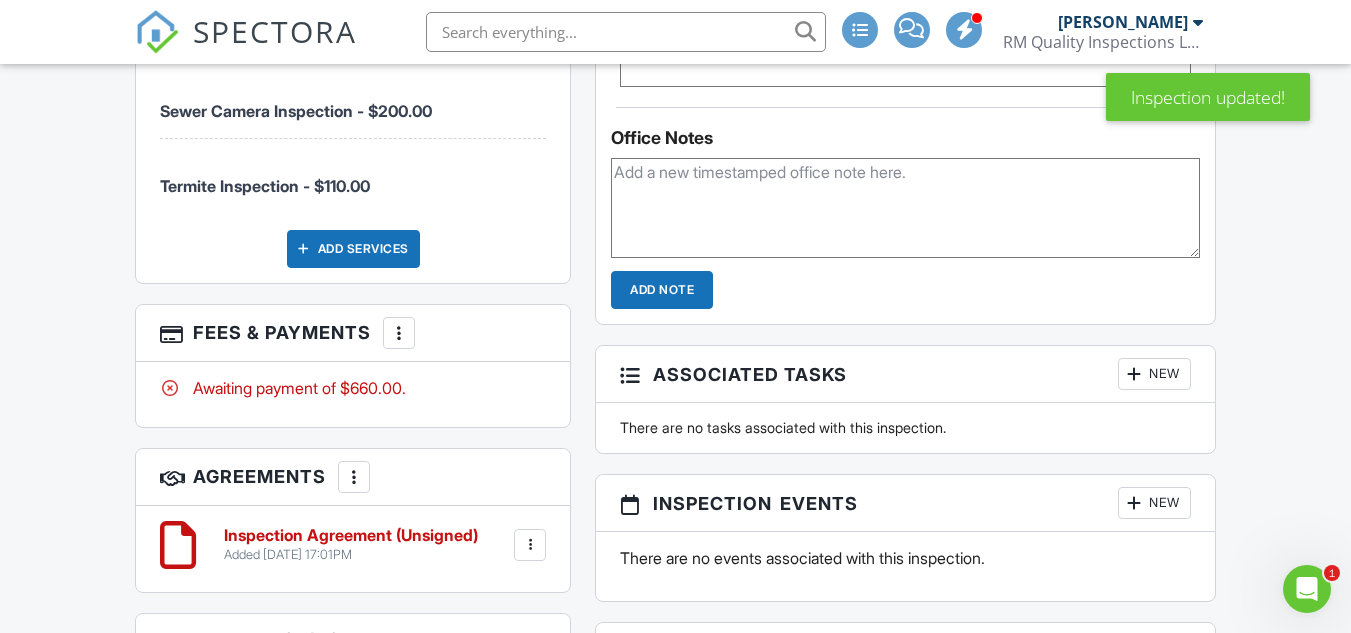 click at bounding box center (399, 333) 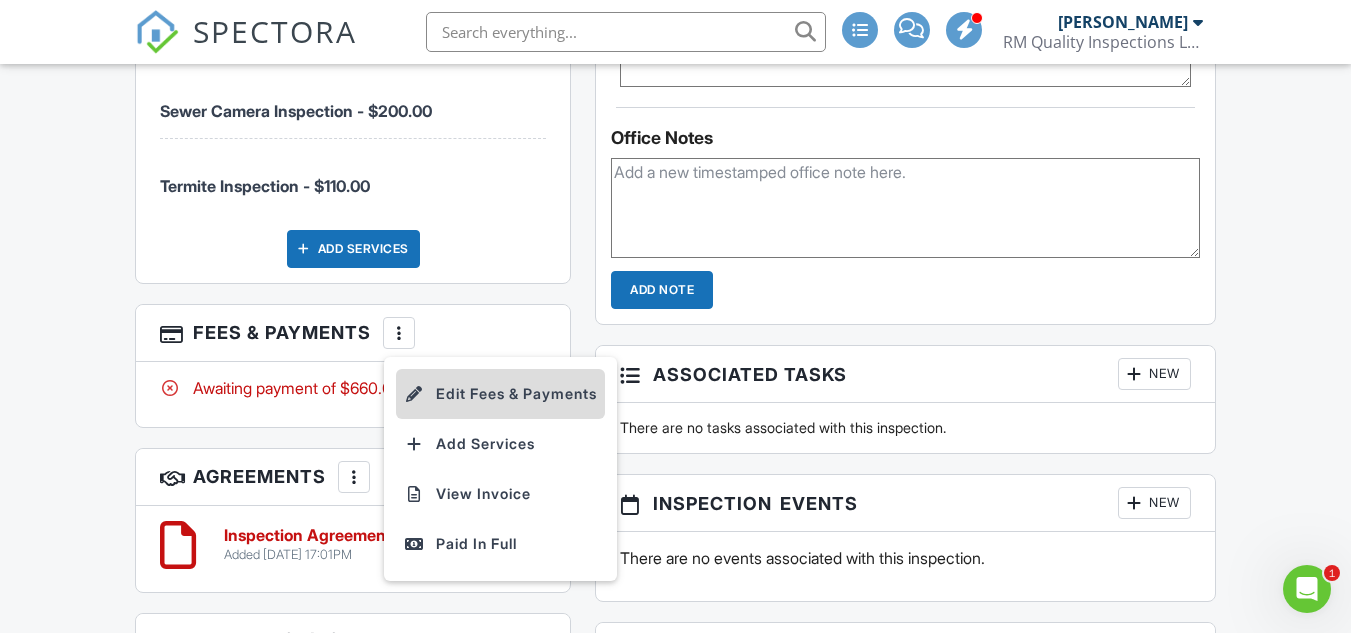 click on "Edit Fees & Payments" at bounding box center (500, 394) 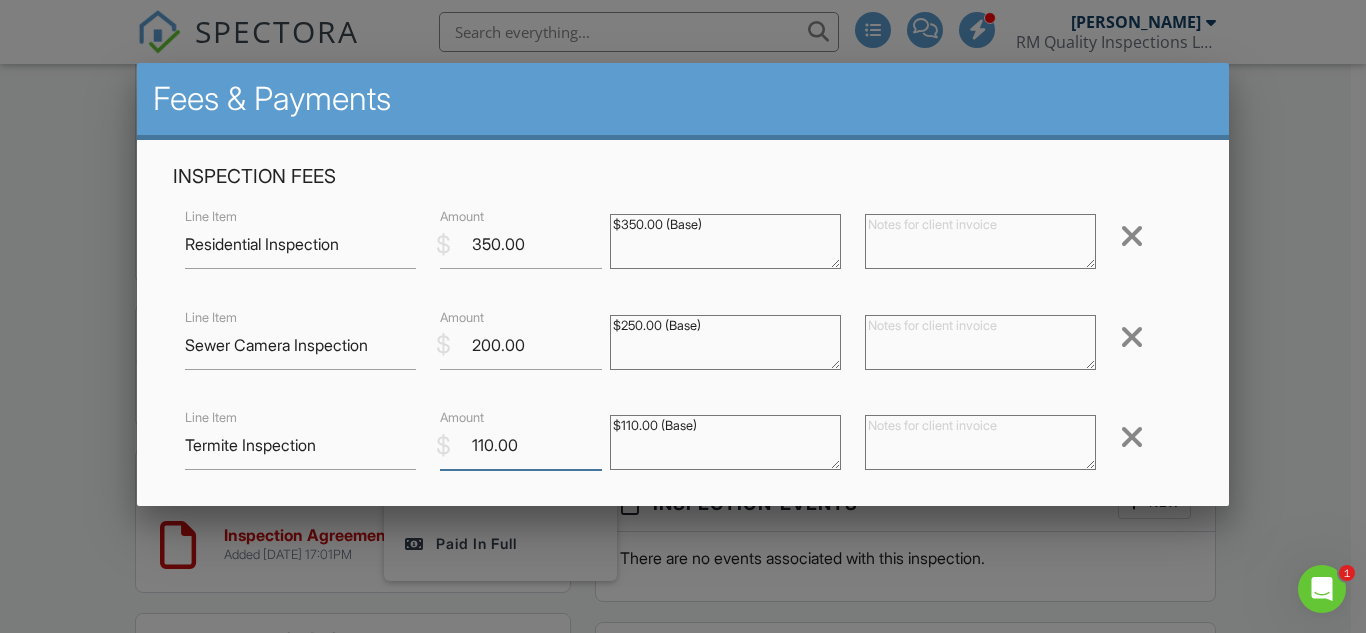 click on "110.00" at bounding box center [521, 445] 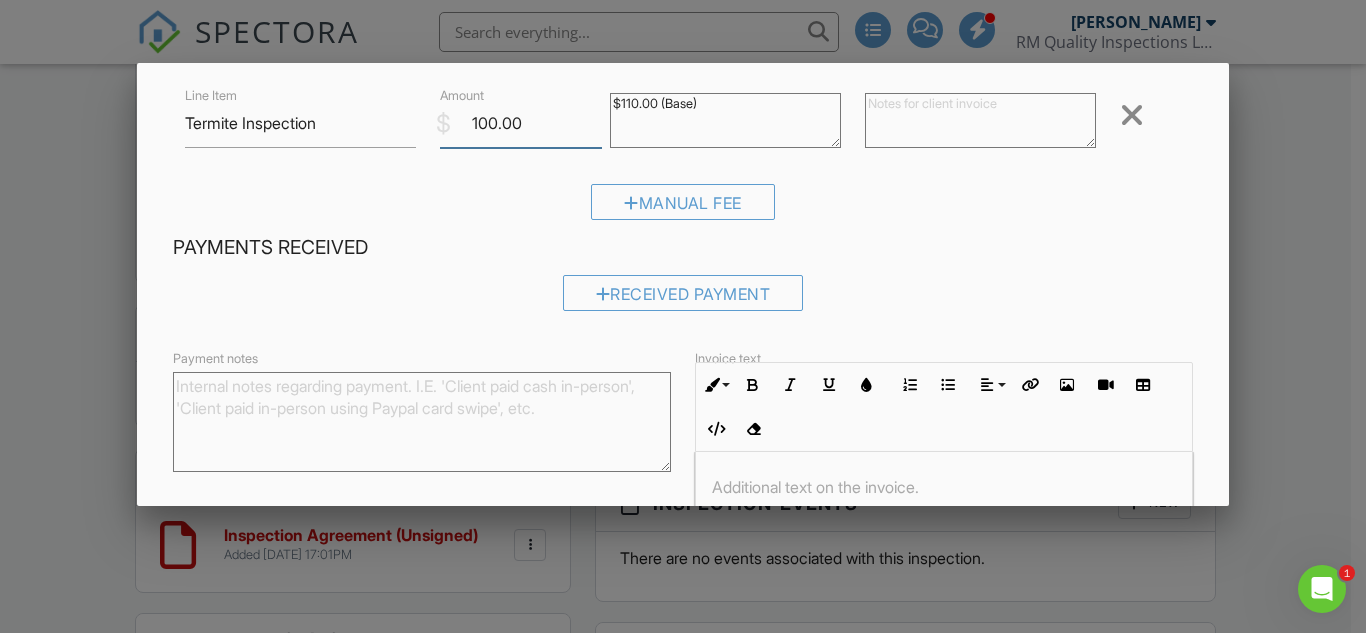 scroll, scrollTop: 400, scrollLeft: 0, axis: vertical 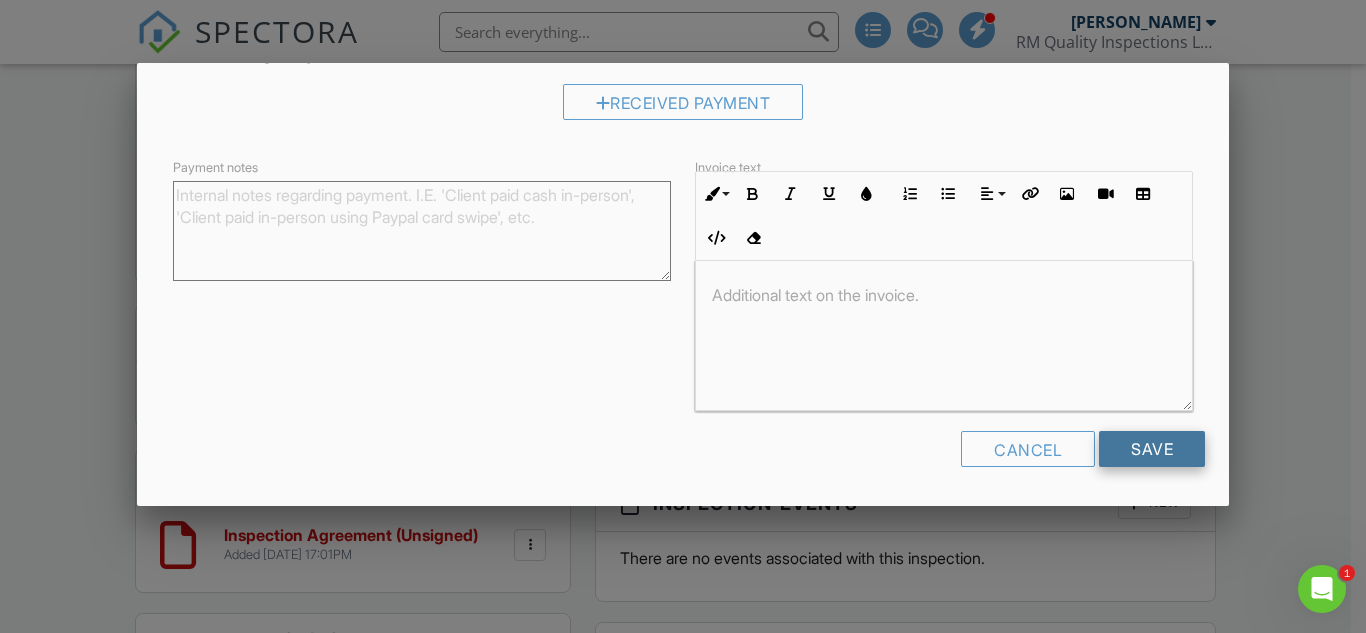 type on "100.00" 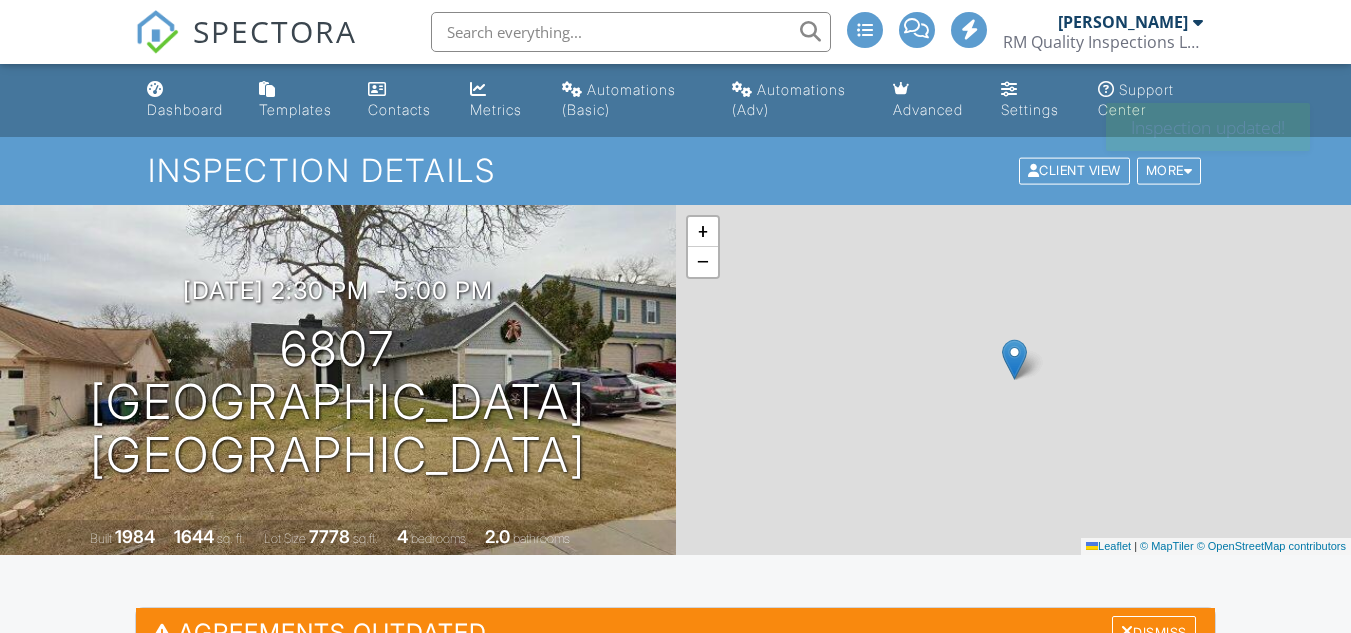 scroll, scrollTop: 800, scrollLeft: 0, axis: vertical 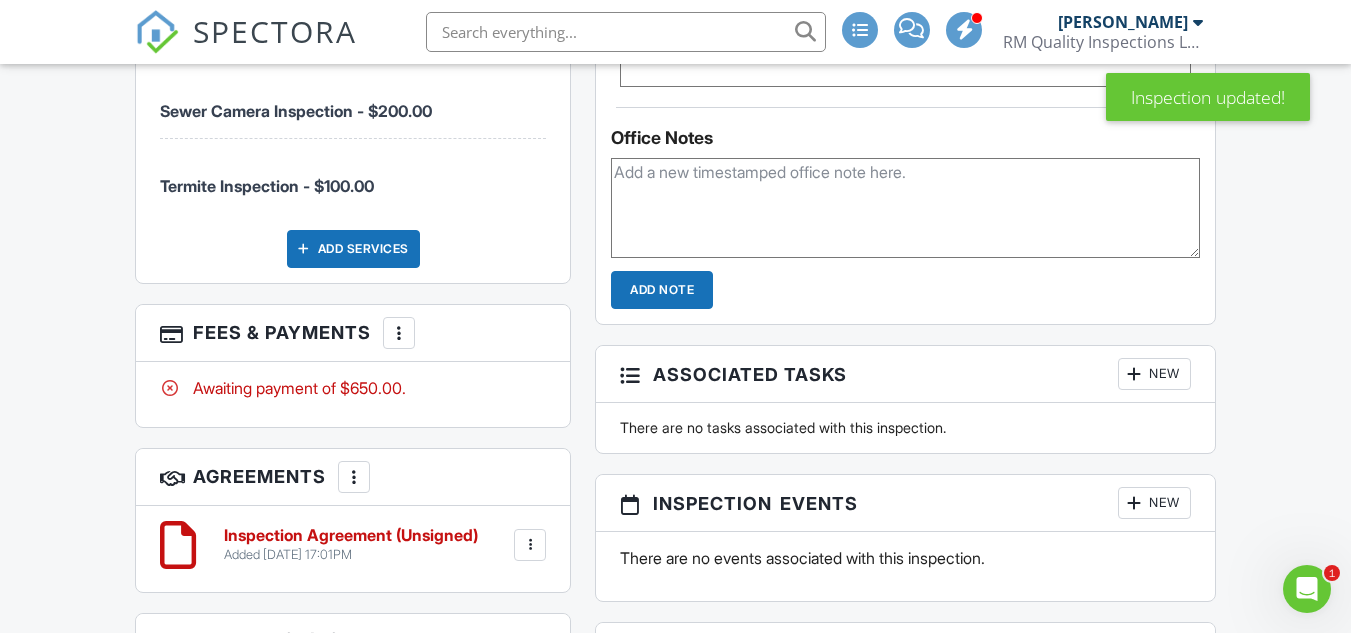 click on "More" at bounding box center [399, 333] 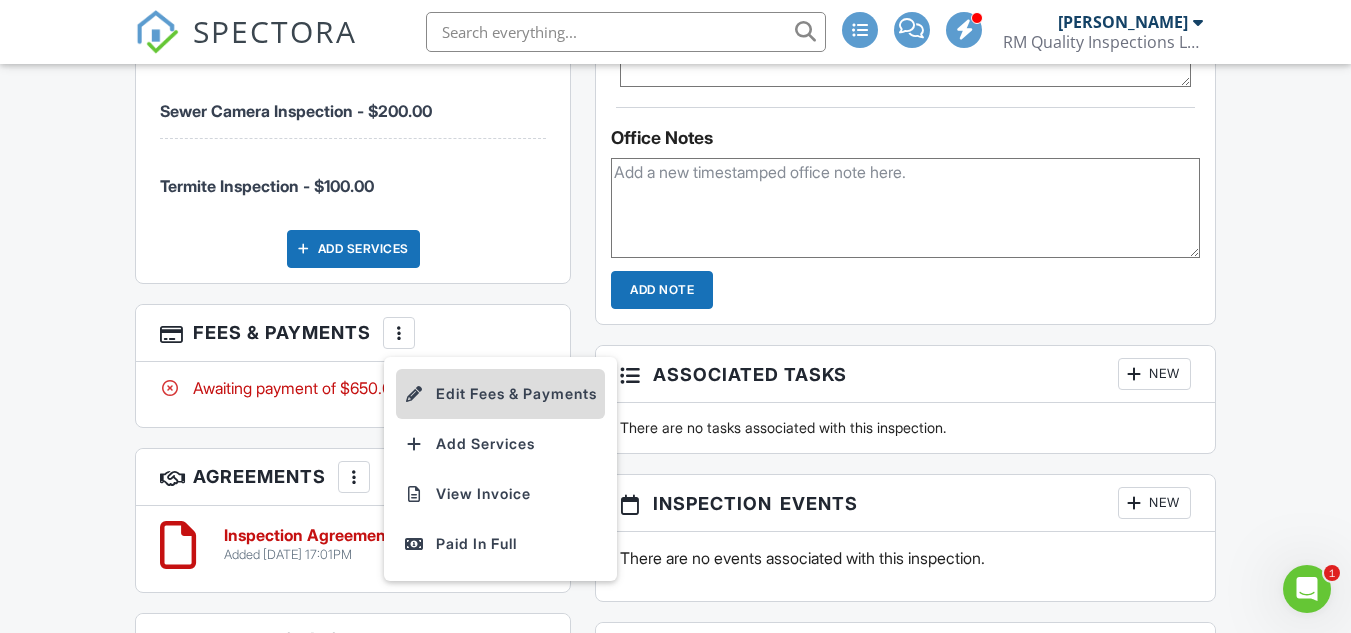 click on "Edit Fees & Payments" at bounding box center (500, 394) 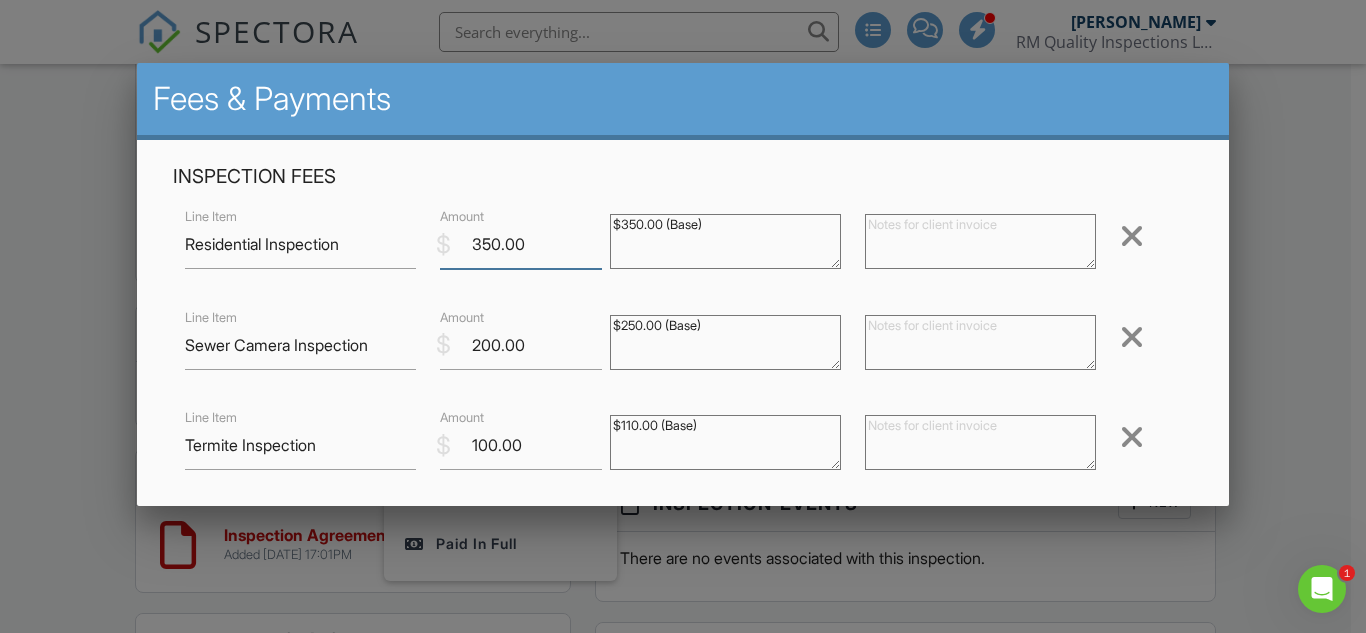 click on "350.00" at bounding box center (521, 244) 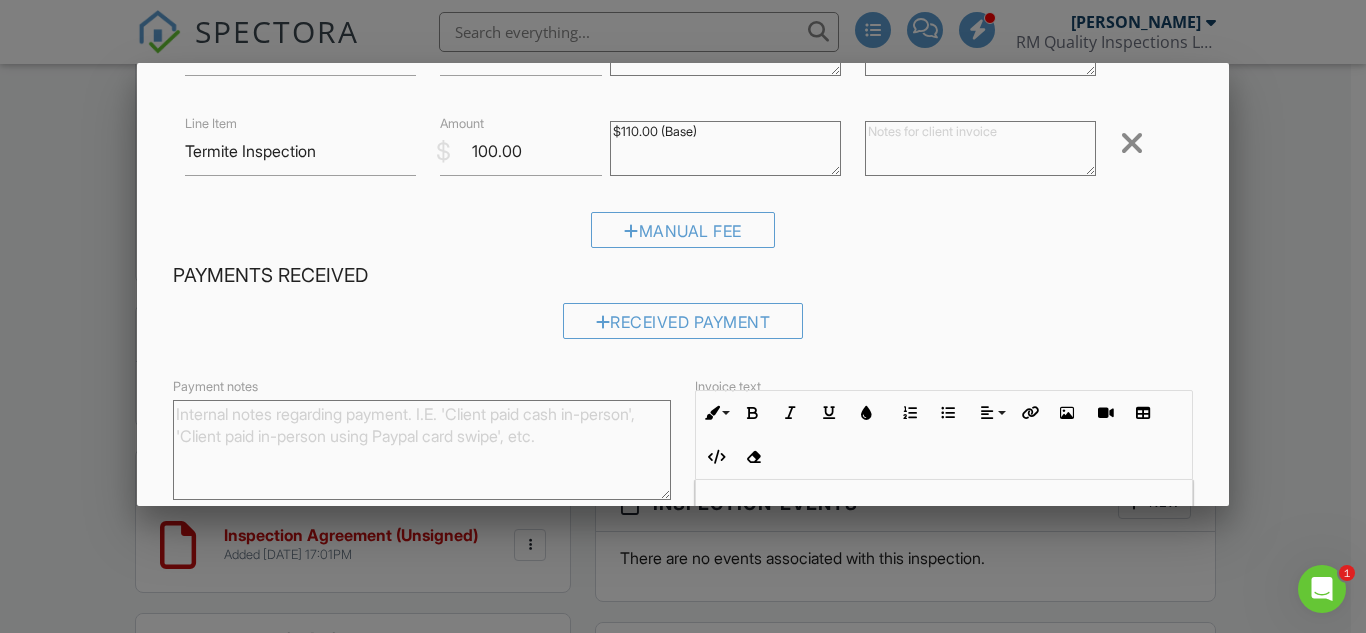 scroll, scrollTop: 500, scrollLeft: 0, axis: vertical 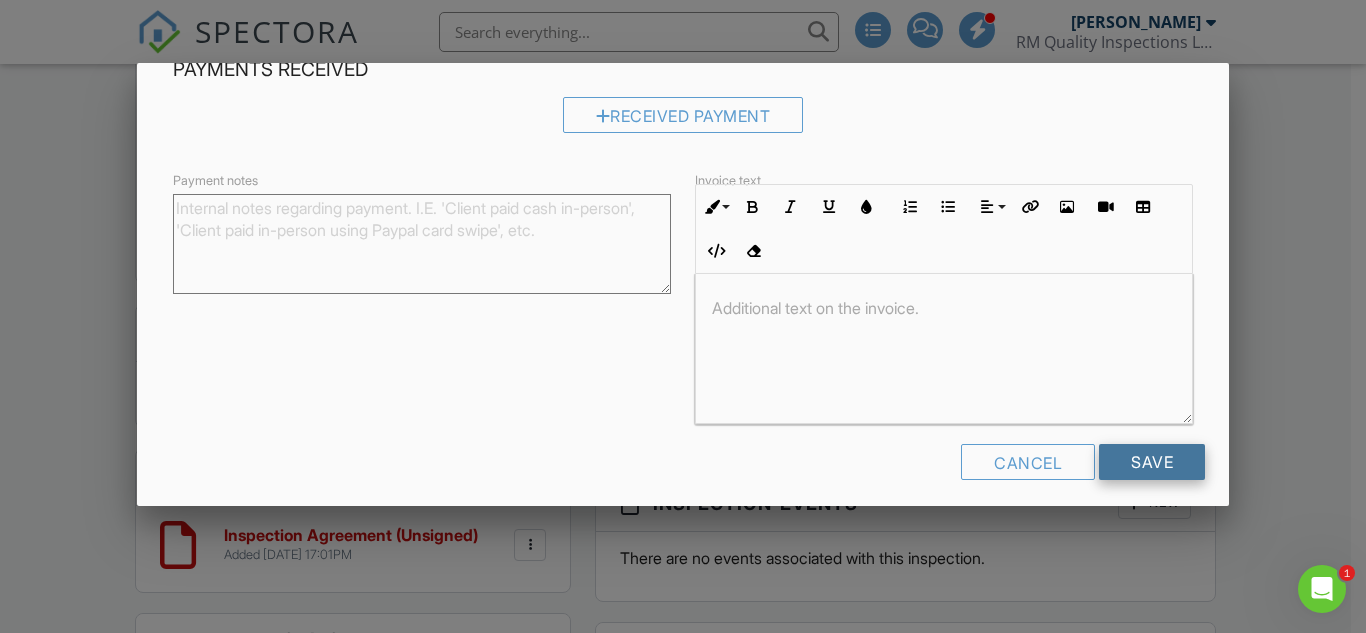 type on "330.00" 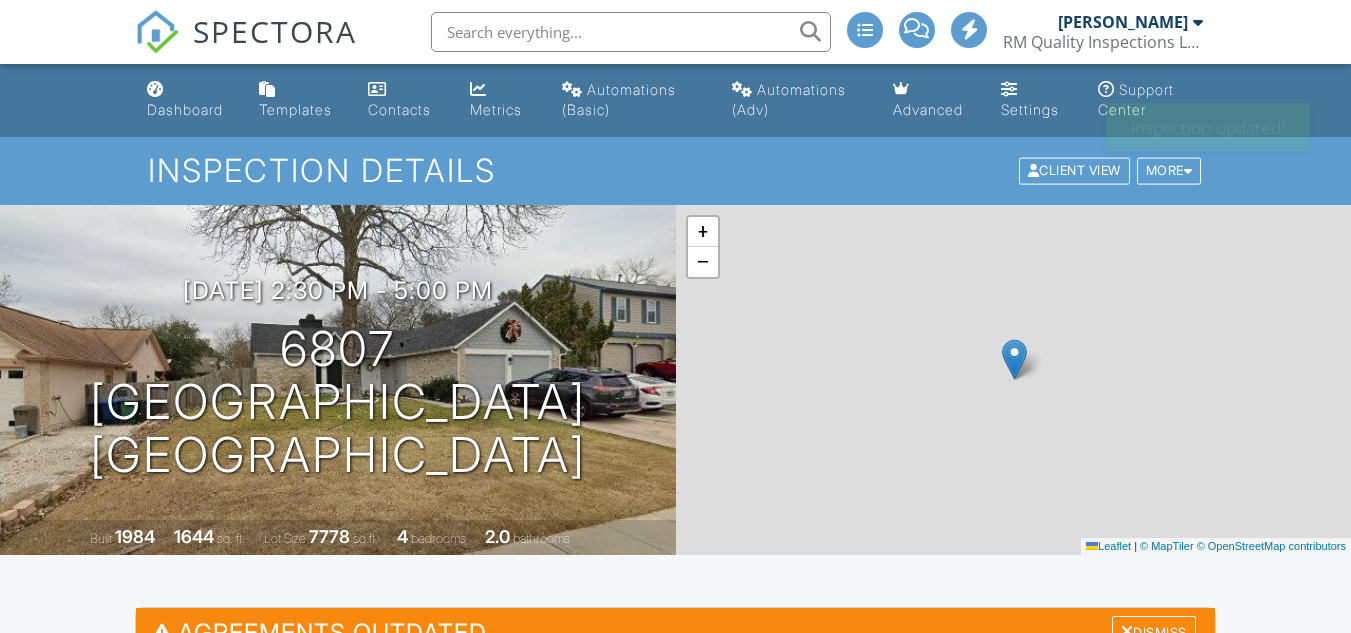 scroll, scrollTop: 502, scrollLeft: 0, axis: vertical 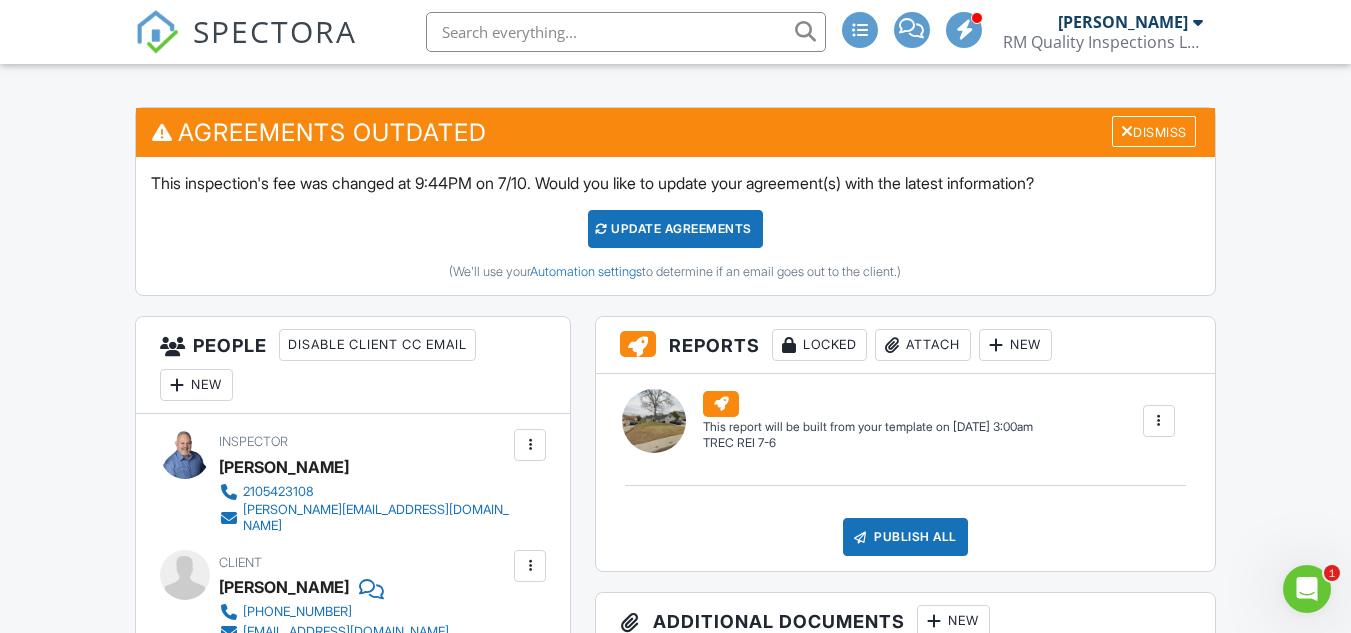 click on "Update Agreements" at bounding box center (675, 229) 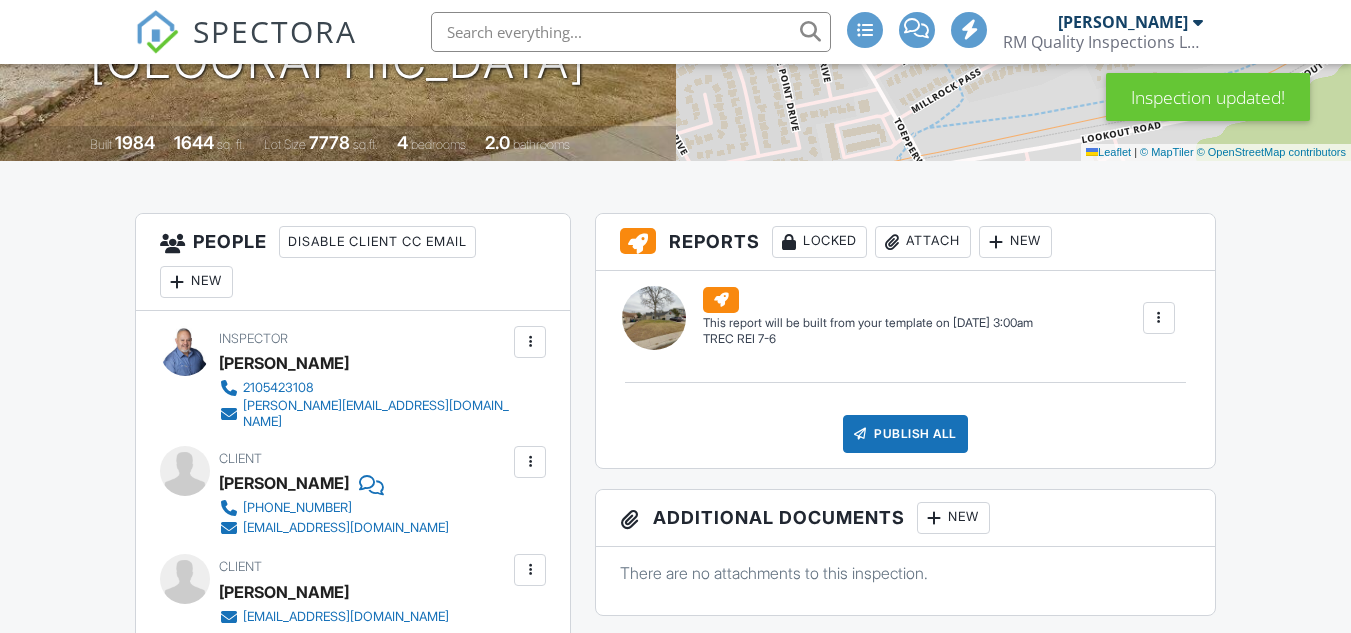 scroll, scrollTop: 700, scrollLeft: 0, axis: vertical 